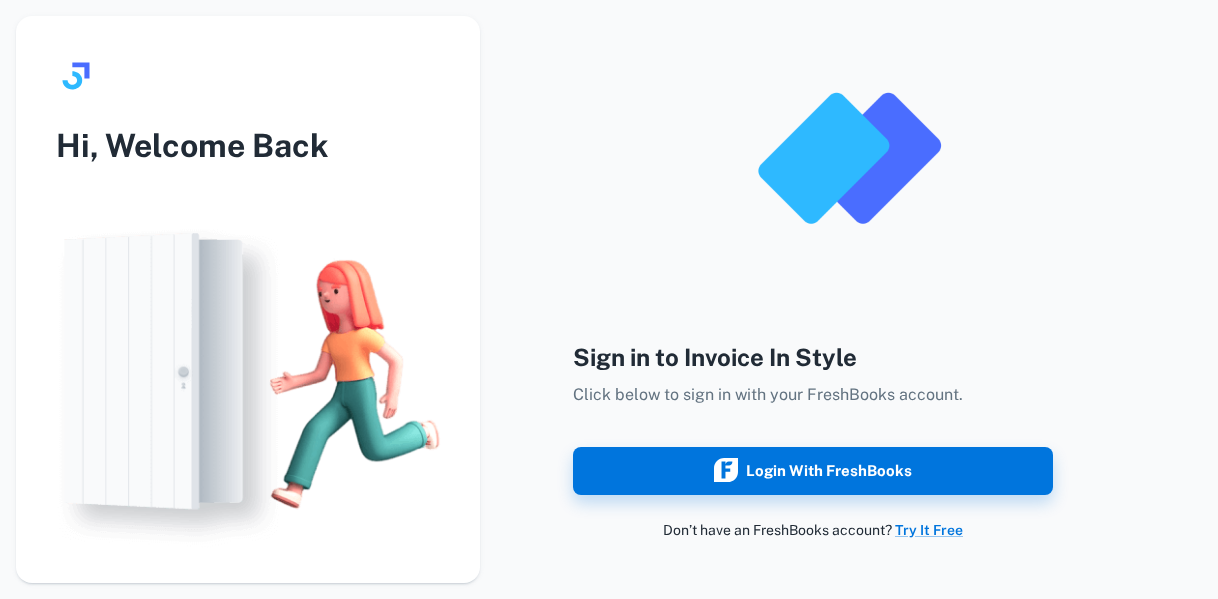 scroll, scrollTop: 0, scrollLeft: 0, axis: both 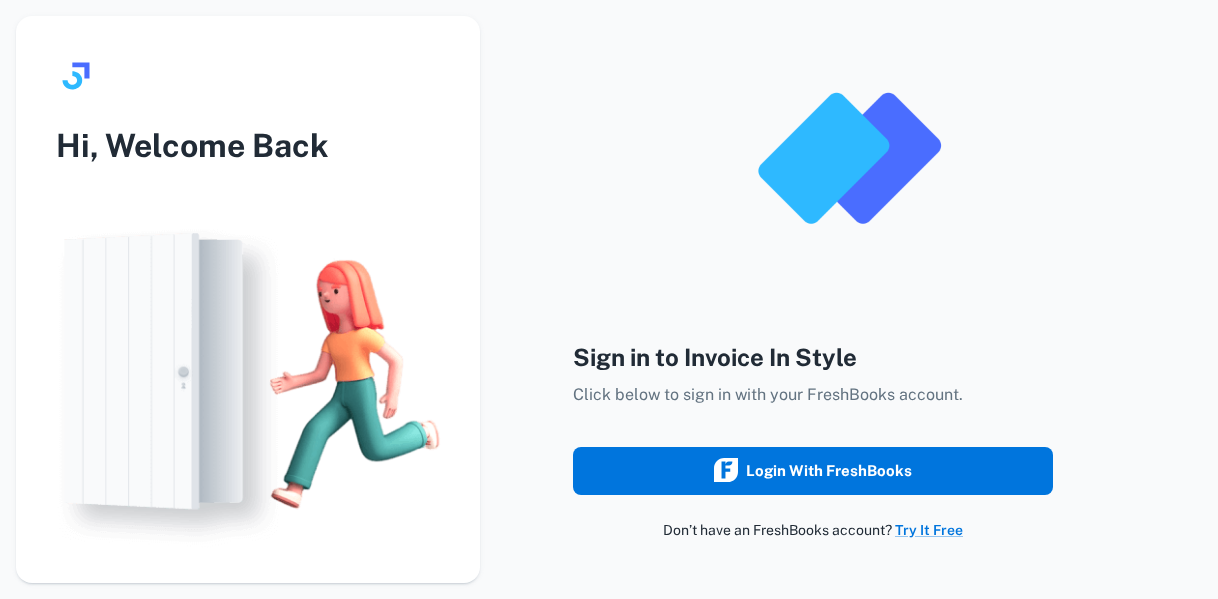 click on "Login with FreshBooks" at bounding box center (813, 471) 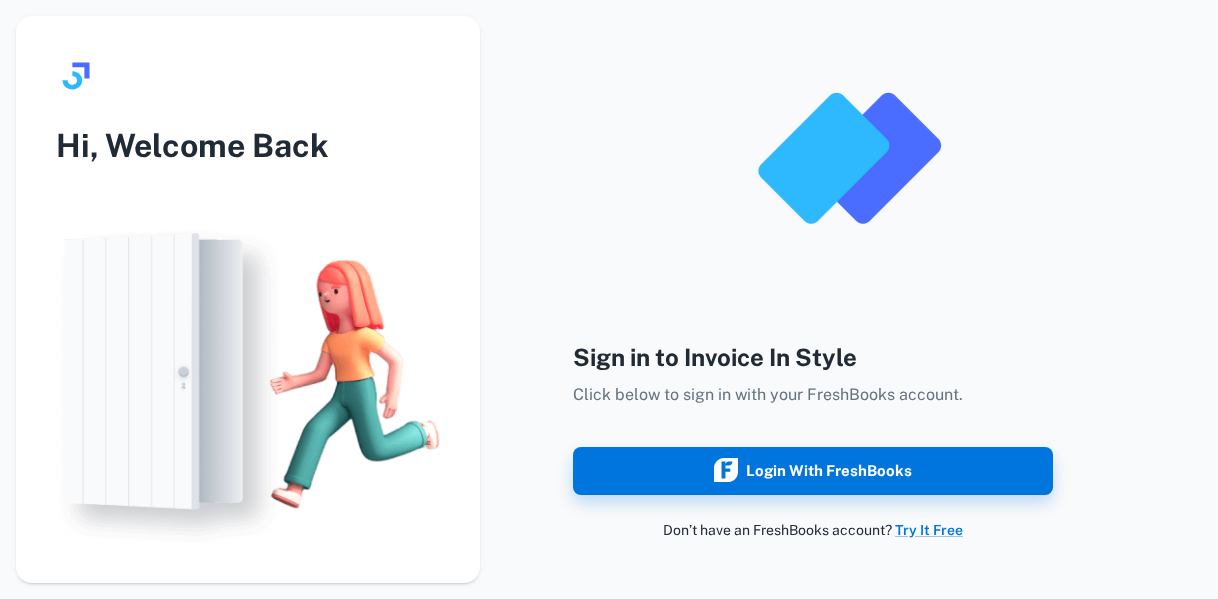 scroll, scrollTop: 0, scrollLeft: 0, axis: both 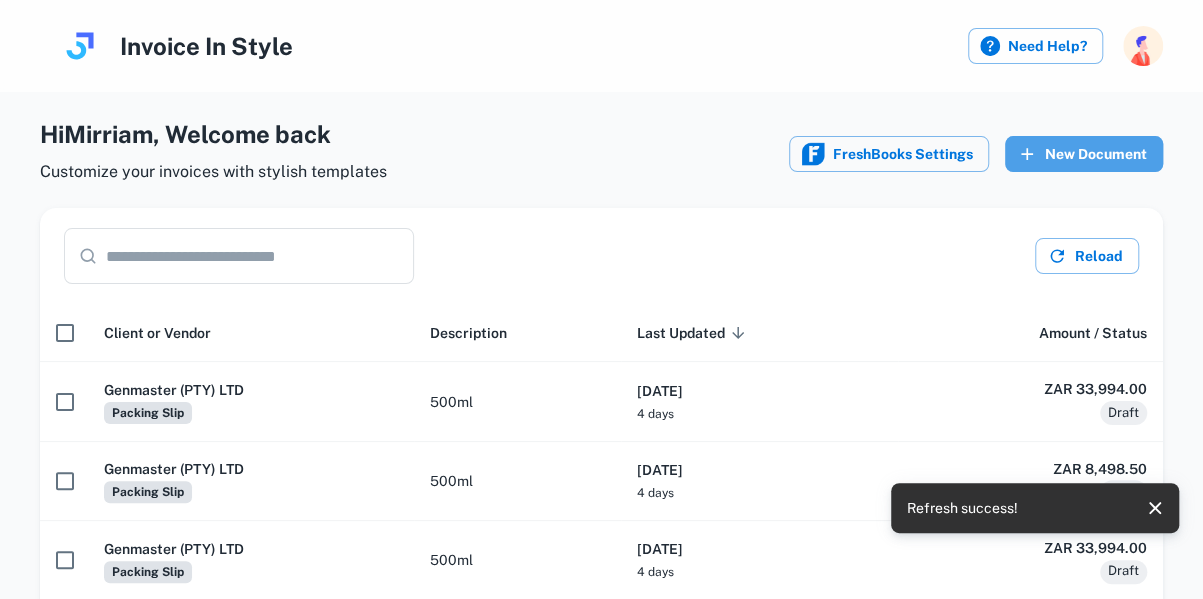 click on "New Document" at bounding box center [1084, 154] 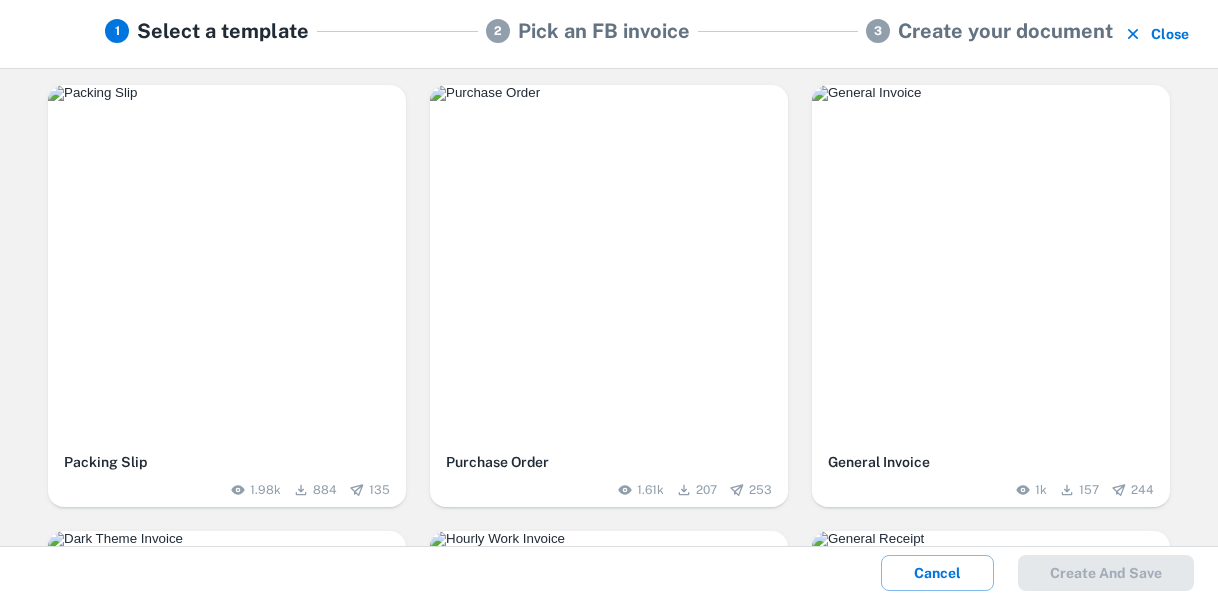 click at bounding box center [227, 264] 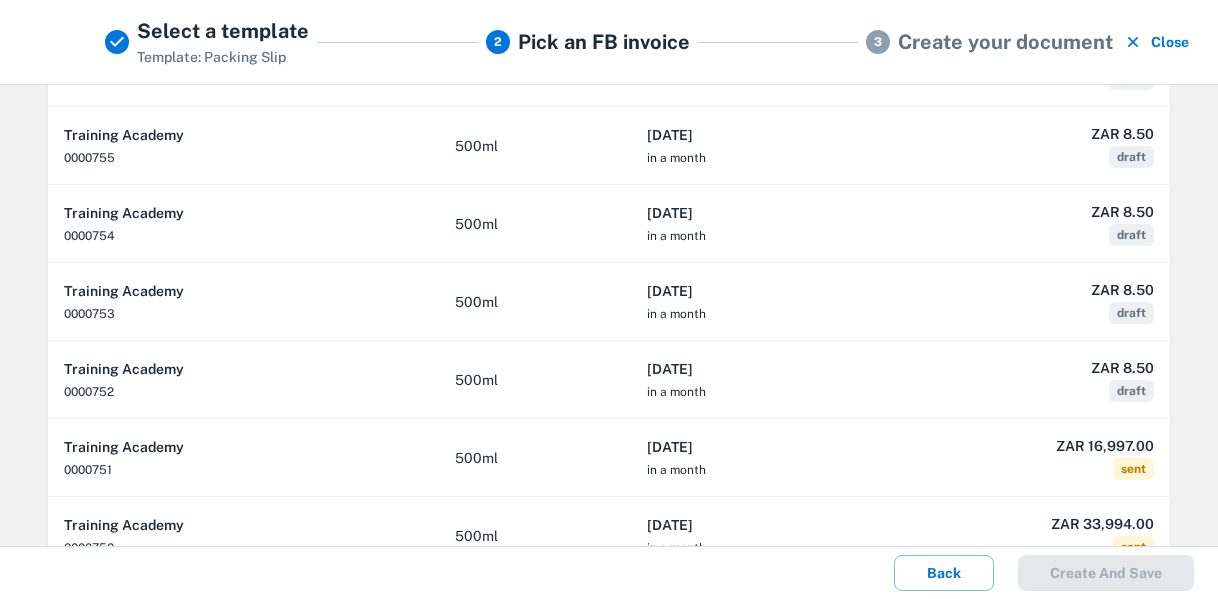 scroll, scrollTop: 400, scrollLeft: 0, axis: vertical 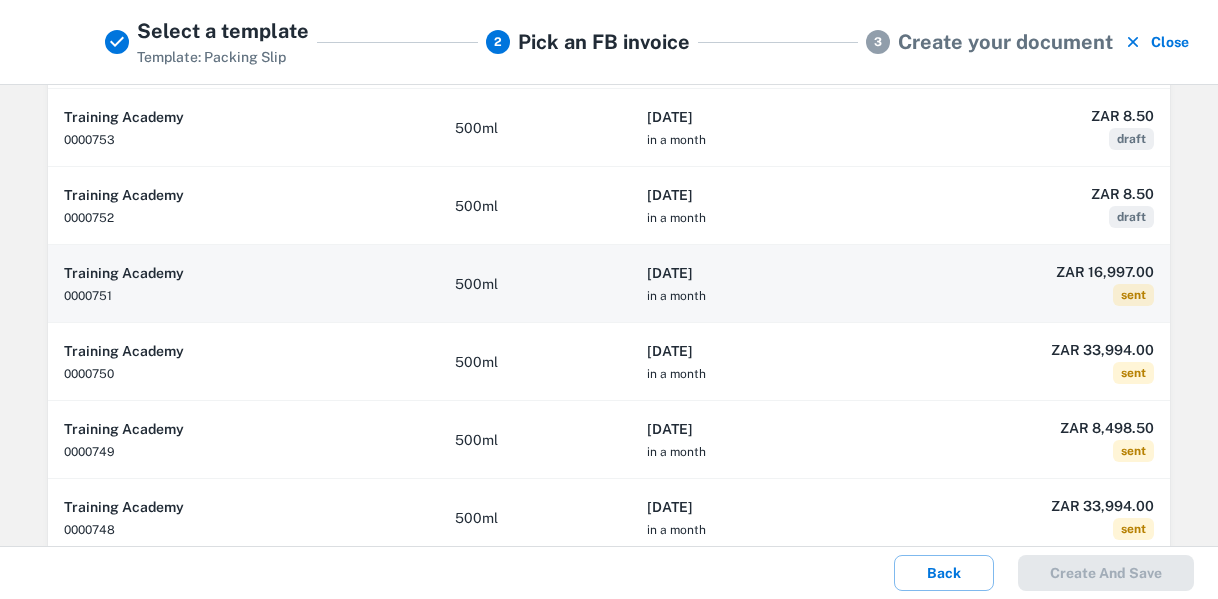 click on "2025-07-26" at bounding box center [759, 273] 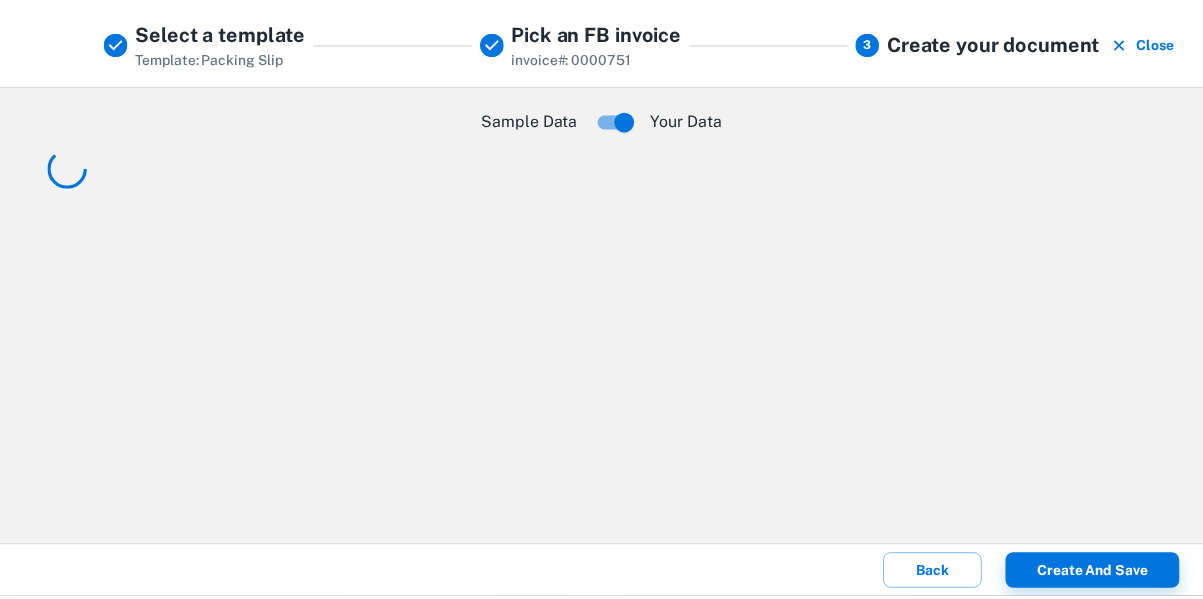 scroll, scrollTop: 0, scrollLeft: 0, axis: both 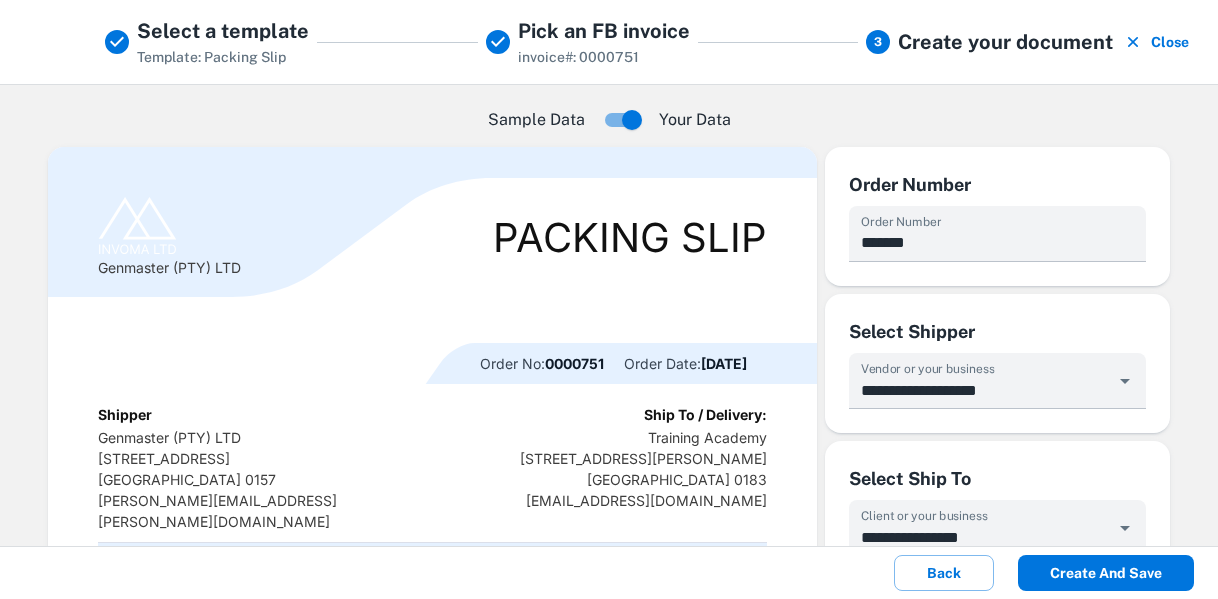 click on "Create and save" at bounding box center [1106, 573] 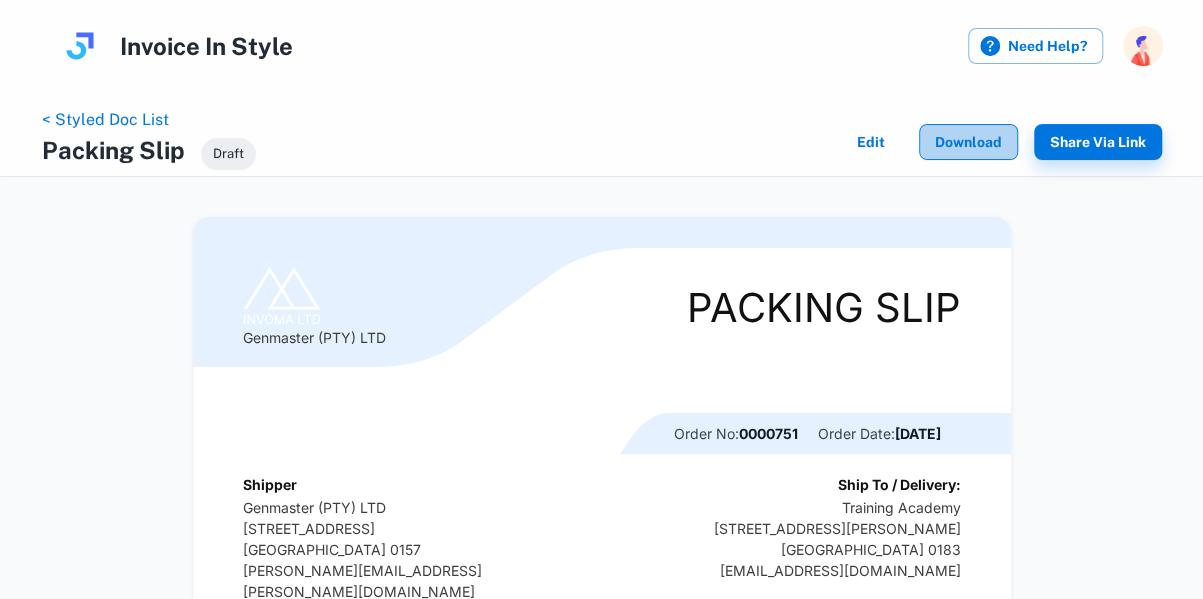 click on "Download" at bounding box center (968, 142) 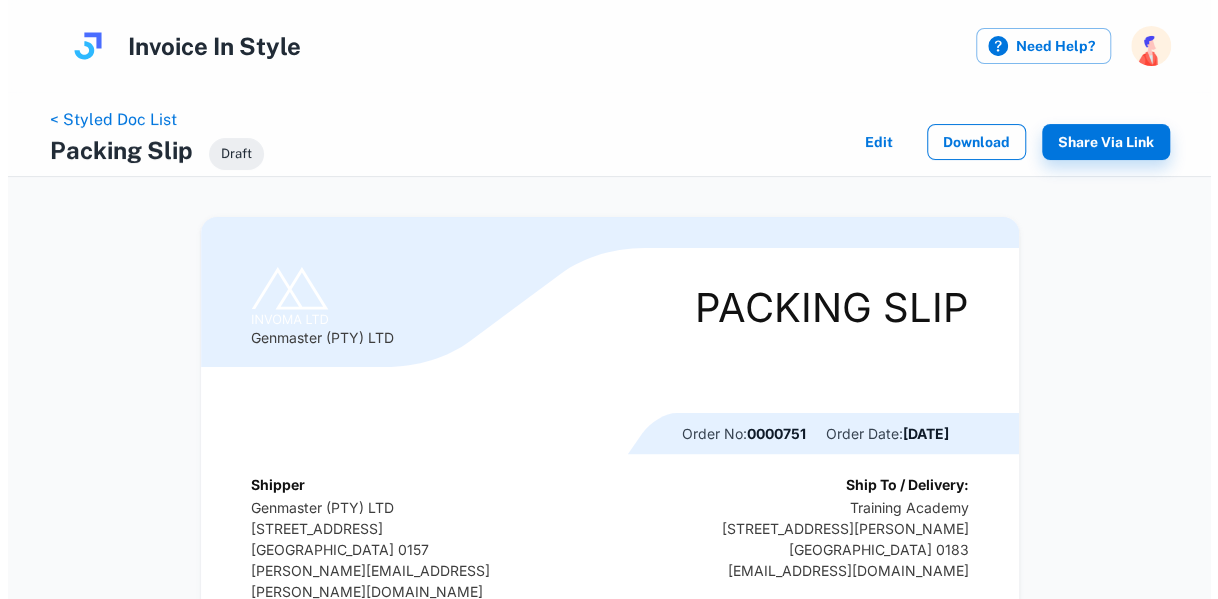 scroll, scrollTop: 0, scrollLeft: 0, axis: both 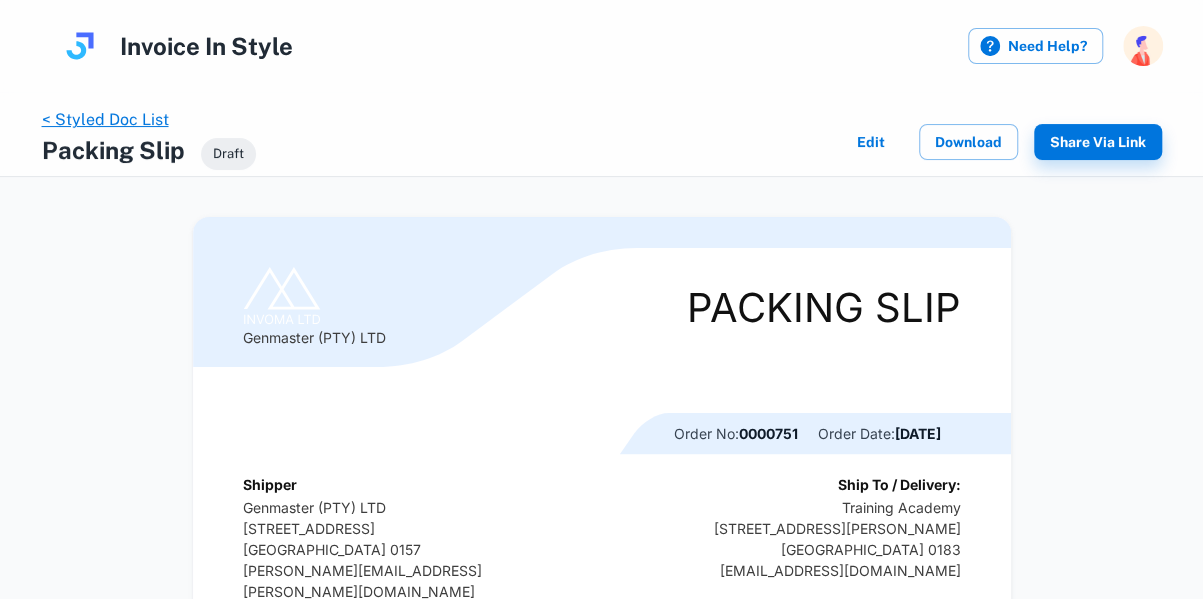 click on "< Styled Doc List" at bounding box center [105, 119] 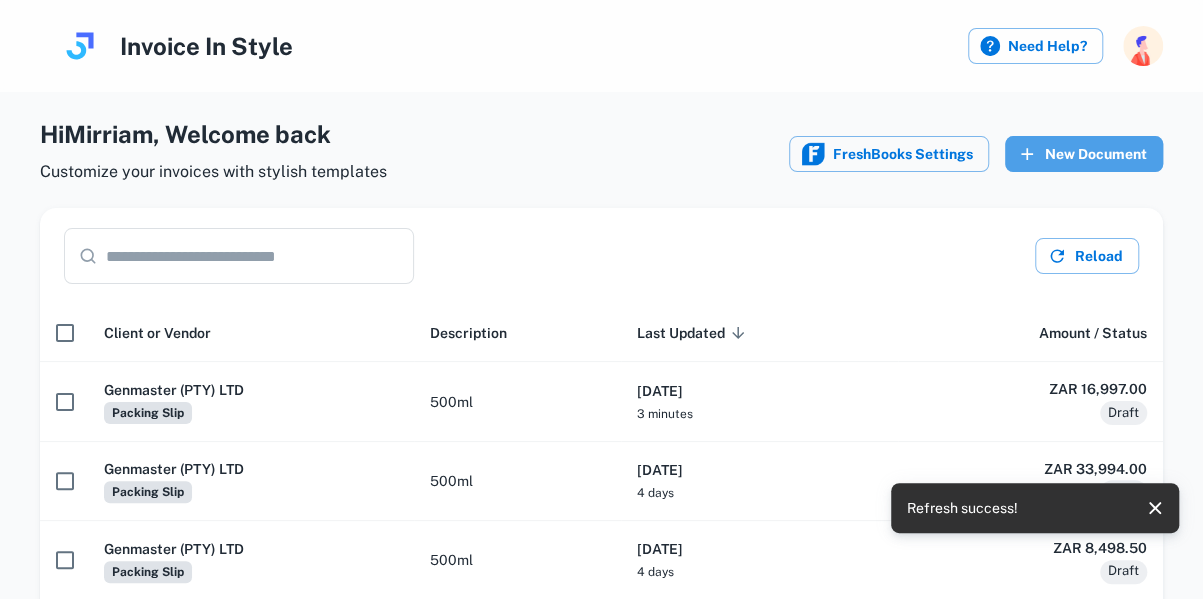 click on "New Document" at bounding box center (1084, 154) 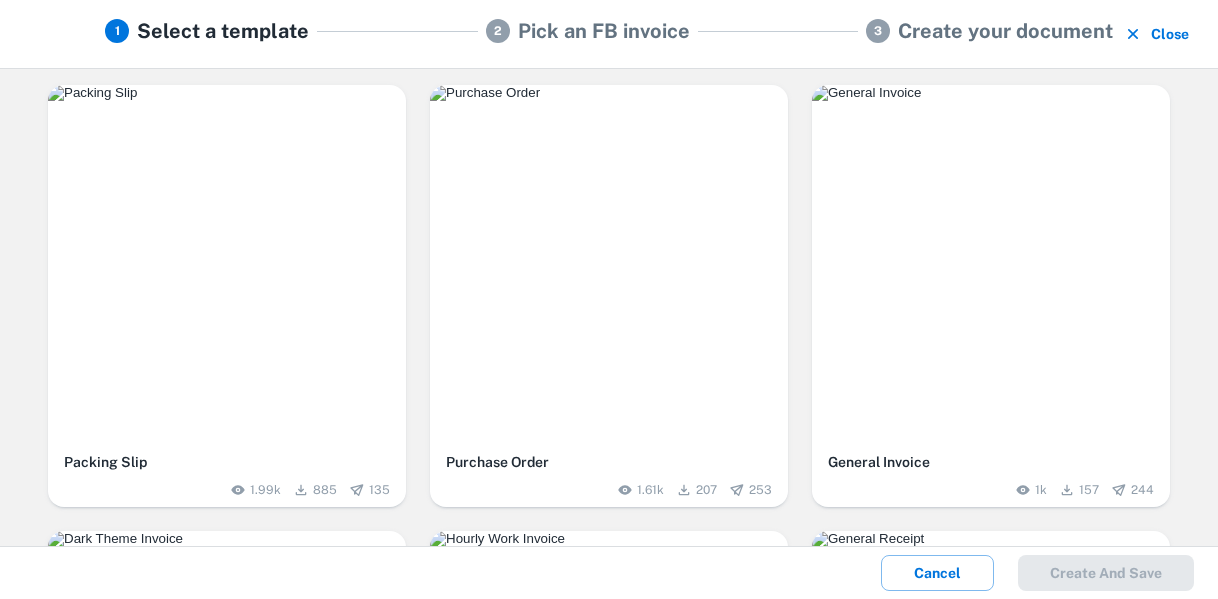 click at bounding box center (227, 264) 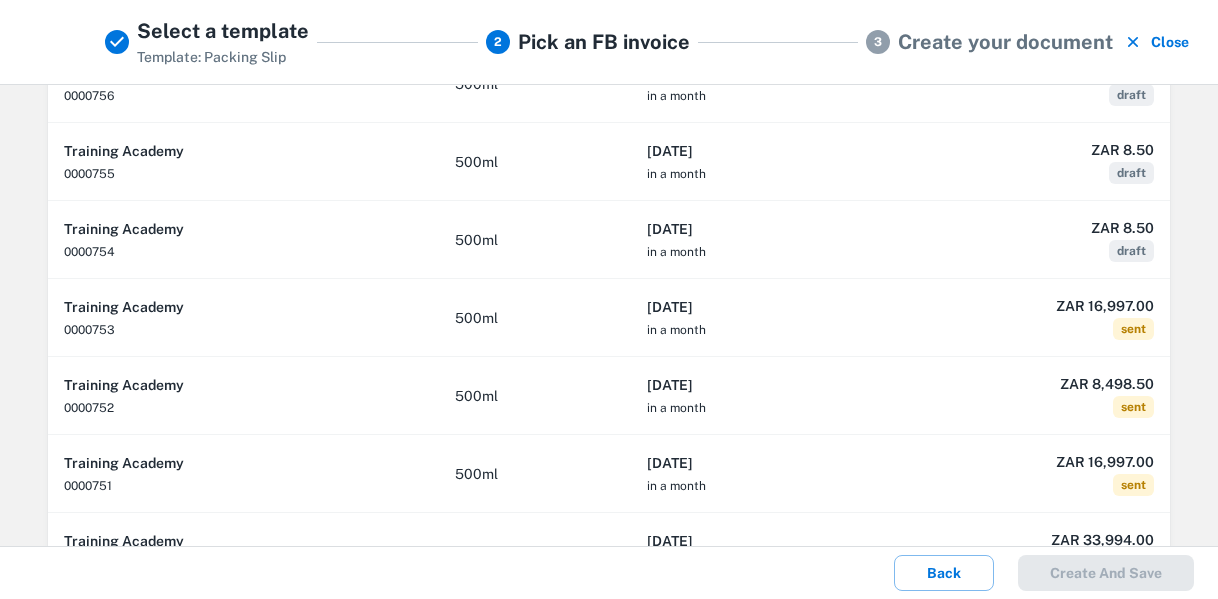 scroll, scrollTop: 240, scrollLeft: 0, axis: vertical 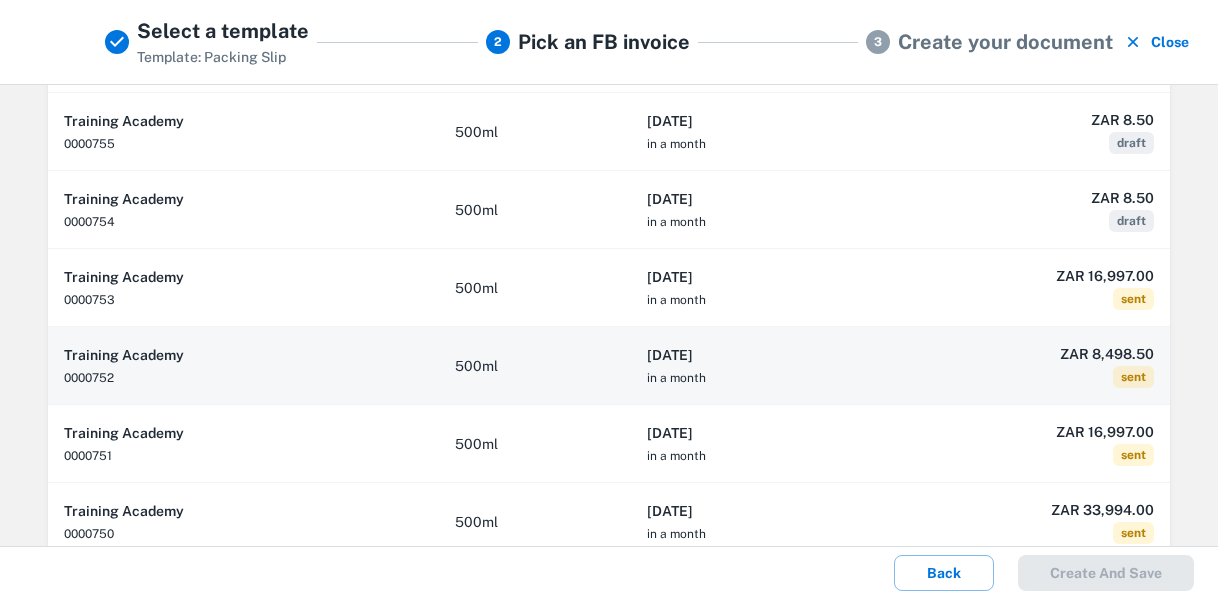 click on "2025-07-27 in a month" at bounding box center (759, 366) 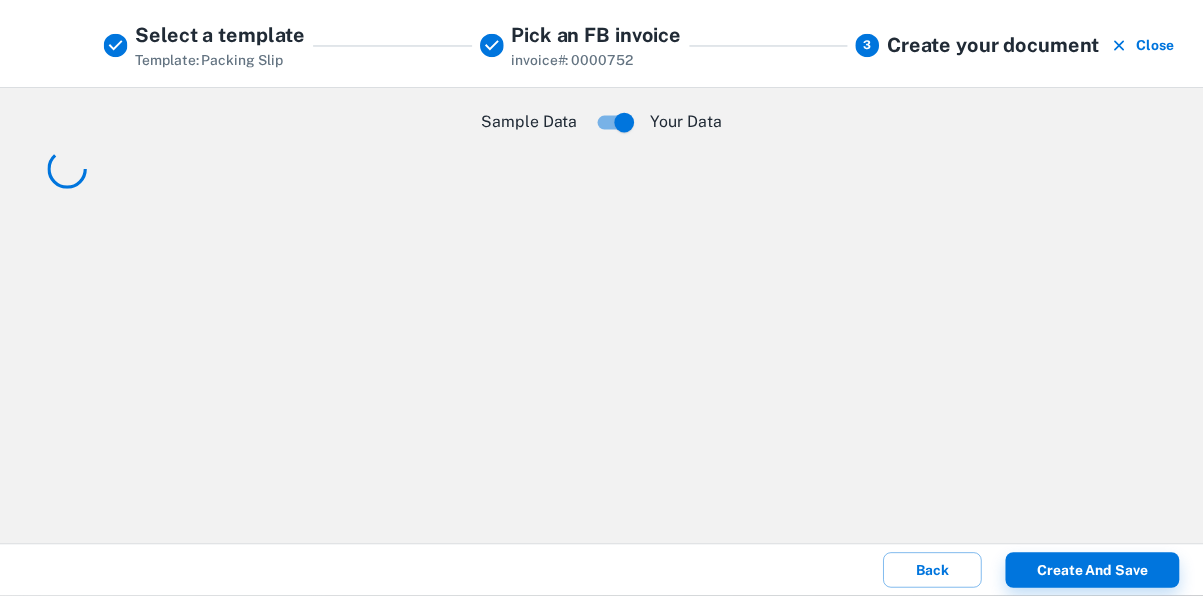 scroll, scrollTop: 0, scrollLeft: 0, axis: both 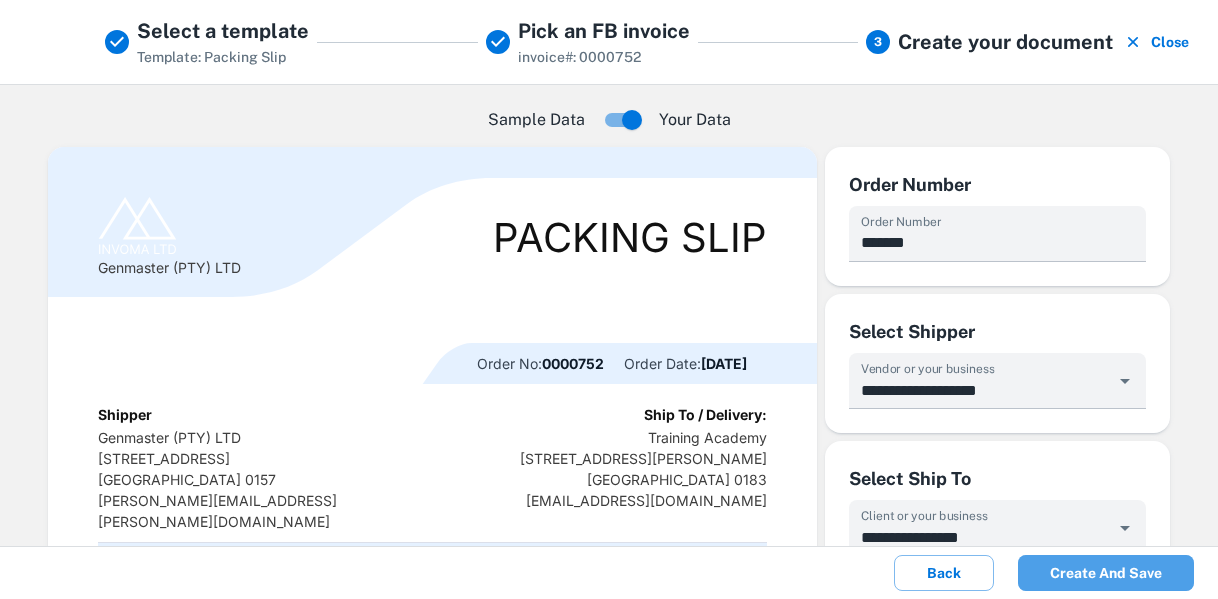 click on "Create and save" at bounding box center [1106, 573] 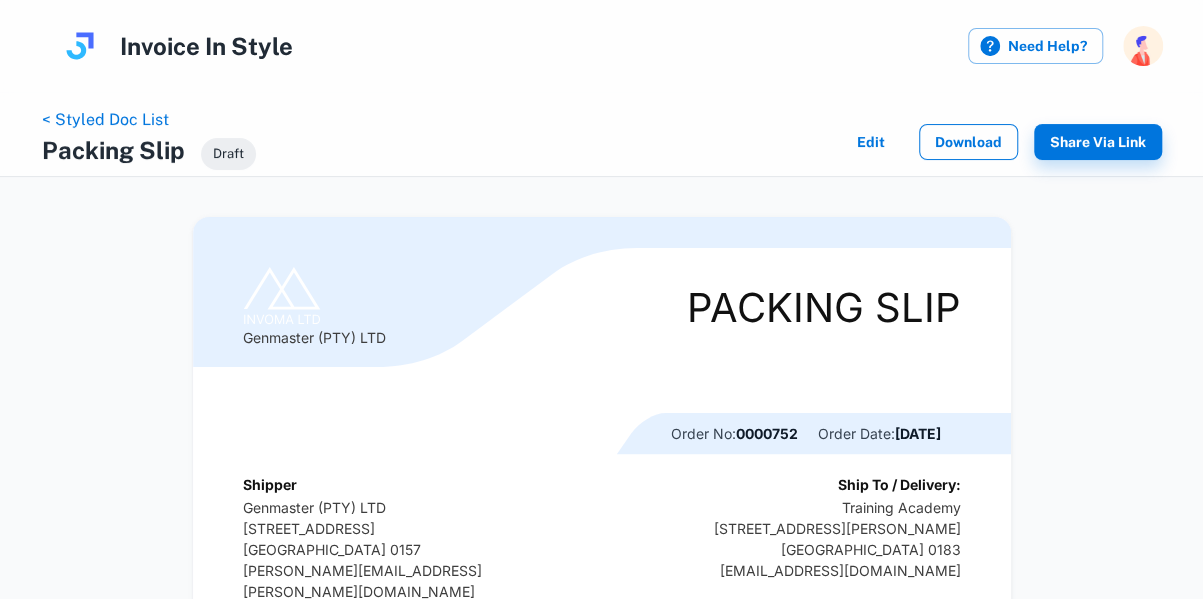 click on "Download" at bounding box center [968, 142] 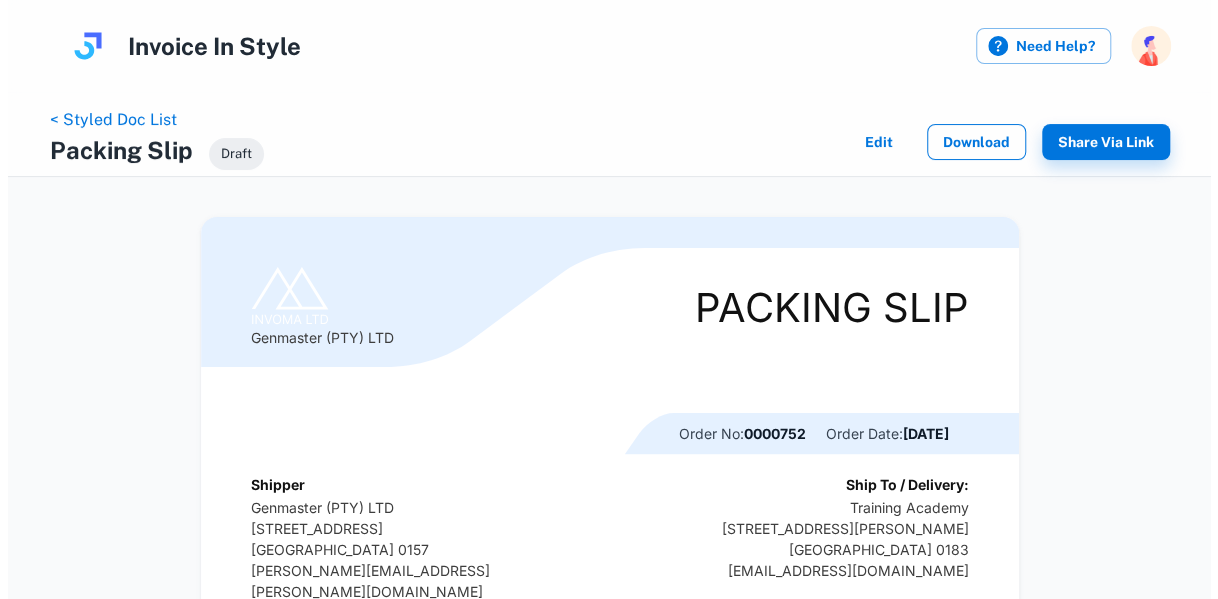 scroll, scrollTop: 0, scrollLeft: 0, axis: both 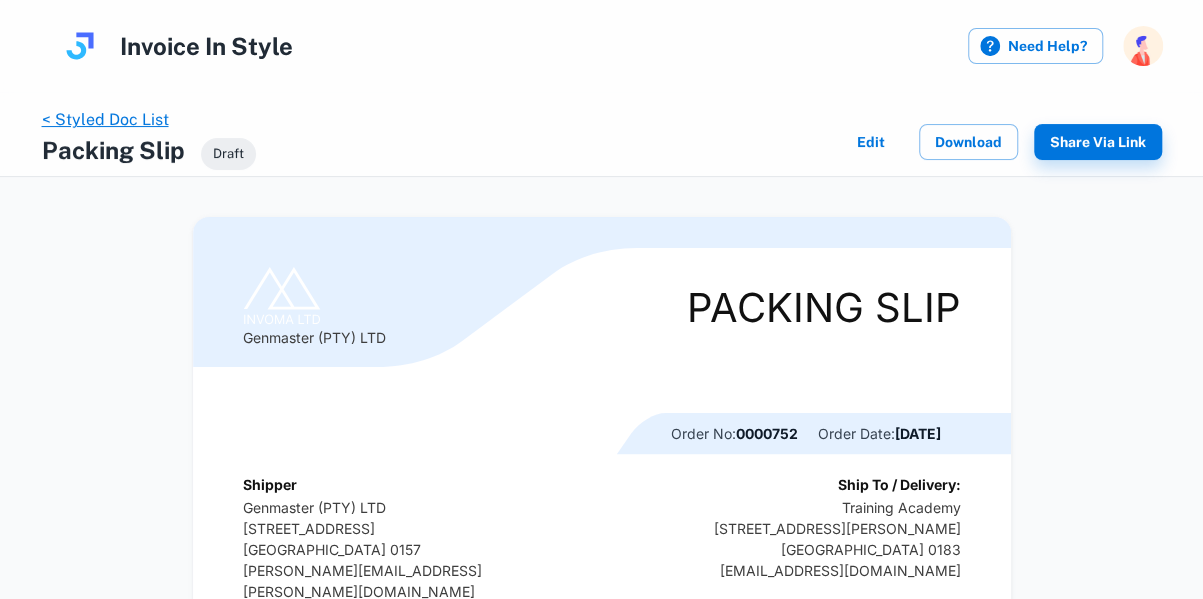 click on "< Styled Doc List" at bounding box center [105, 119] 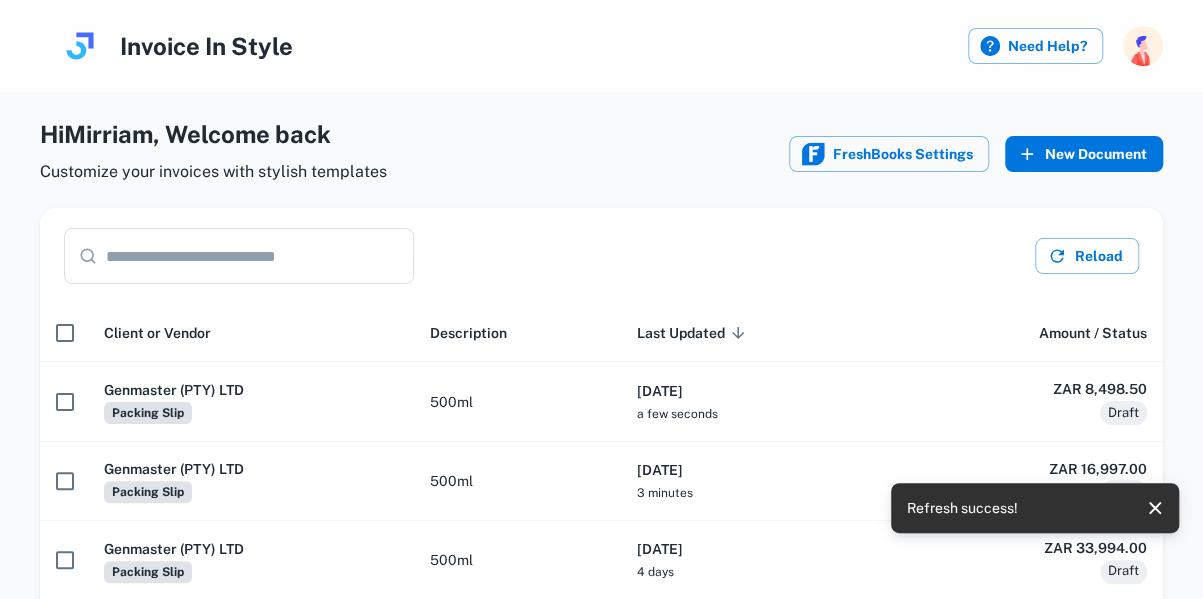 click on "New Document" at bounding box center (1084, 154) 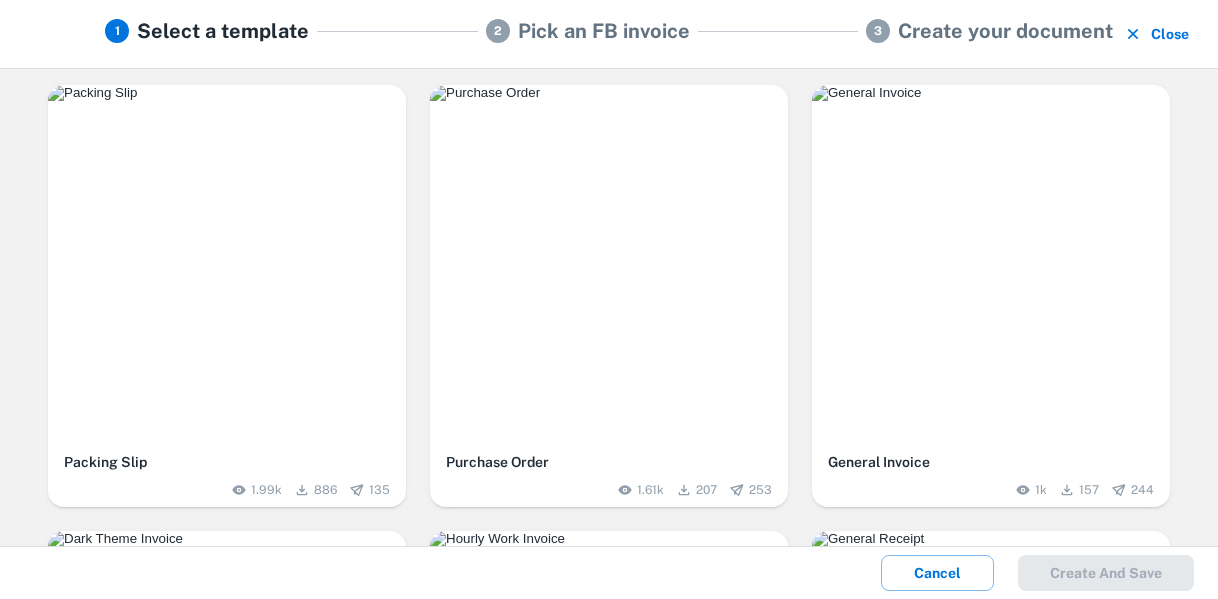 click at bounding box center (227, 93) 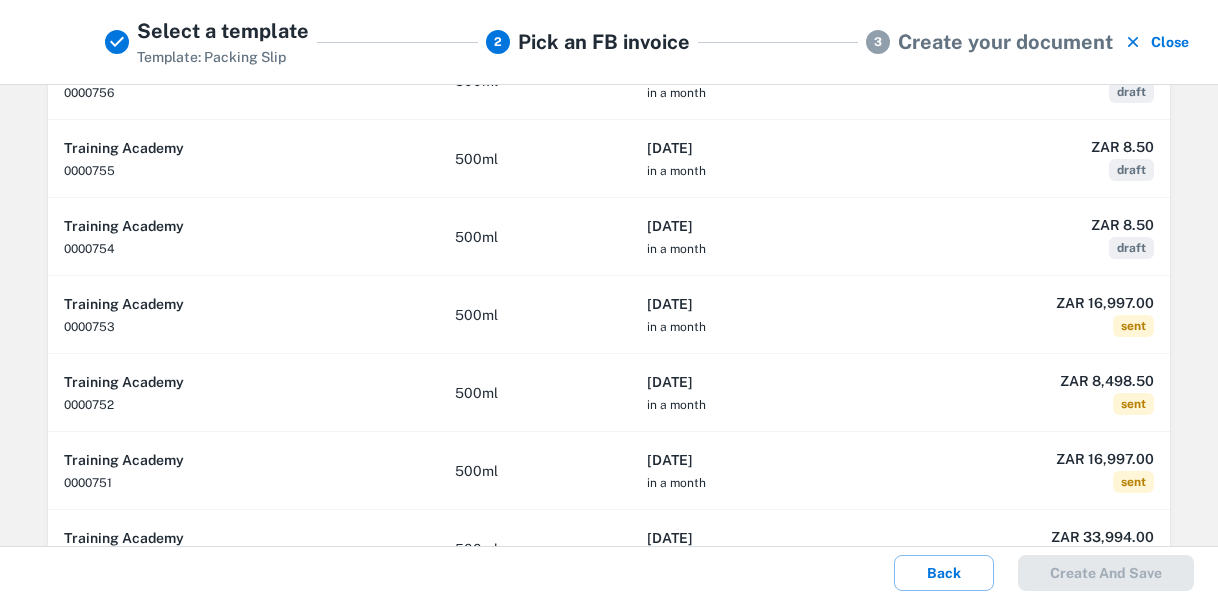 scroll, scrollTop: 266, scrollLeft: 0, axis: vertical 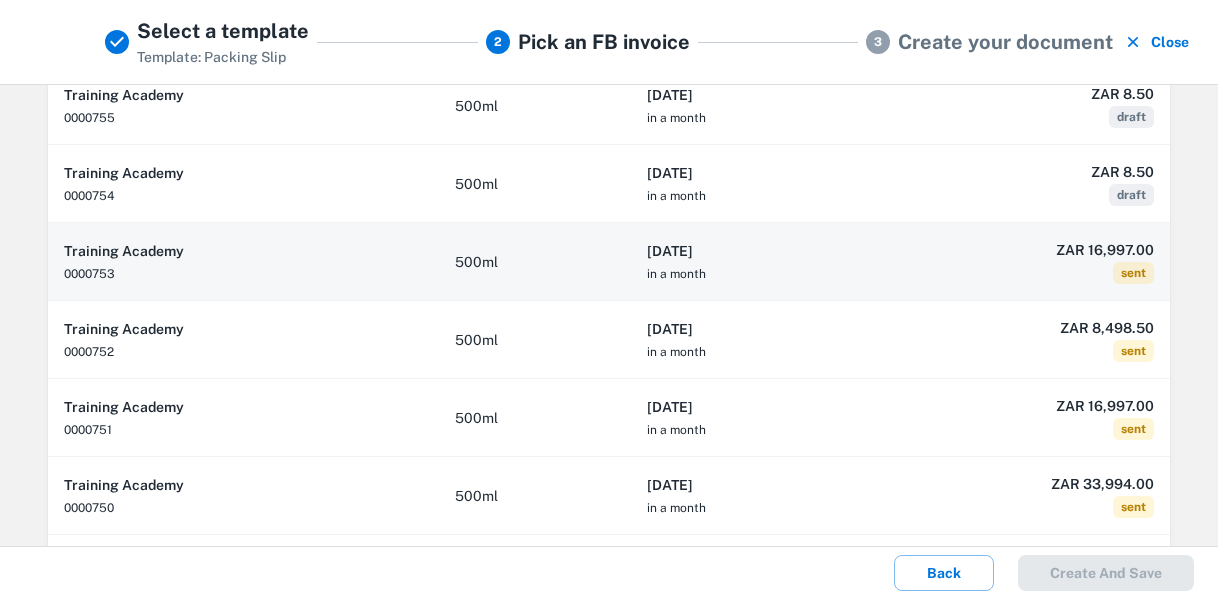 click on "2025-07-27 in a month" at bounding box center (759, 262) 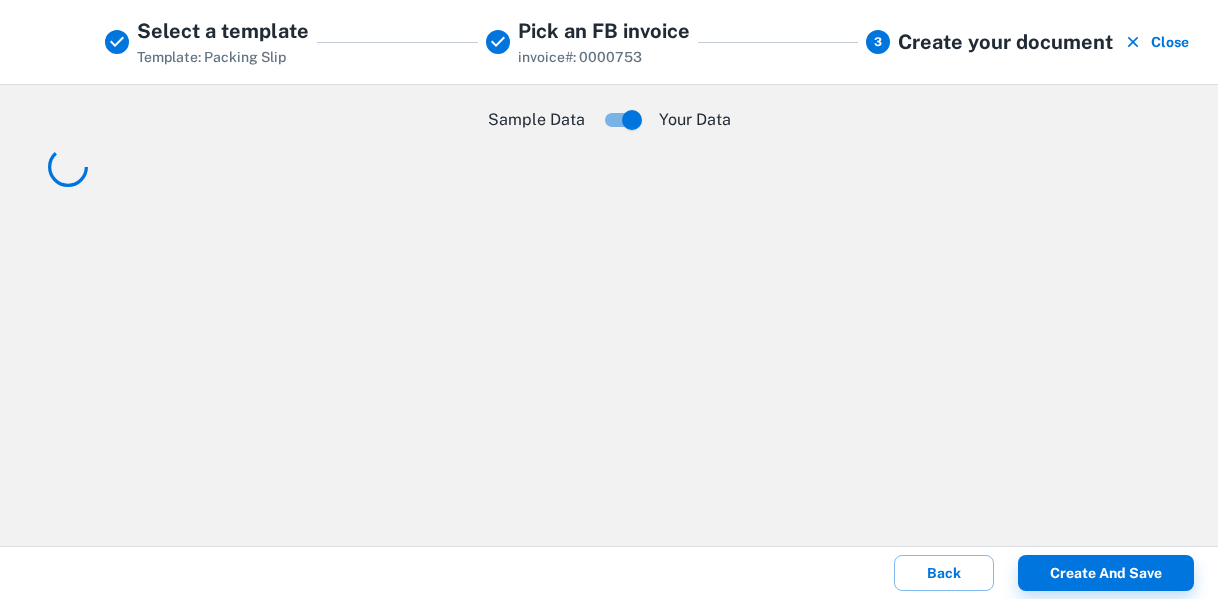 scroll, scrollTop: 0, scrollLeft: 0, axis: both 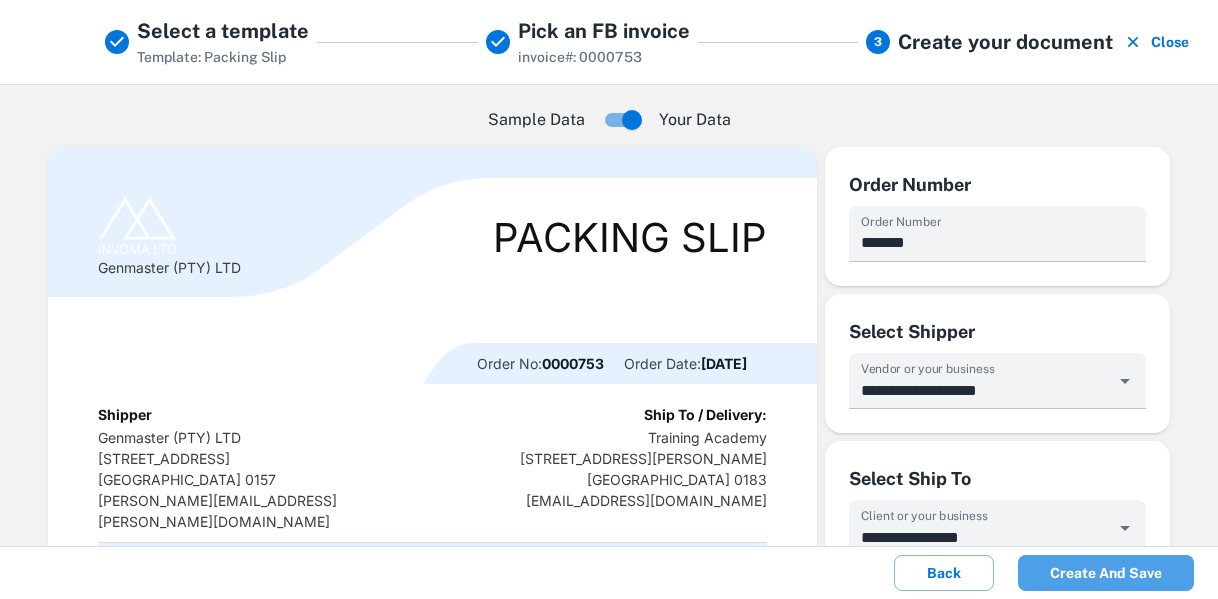 click on "Create and save" at bounding box center [1106, 573] 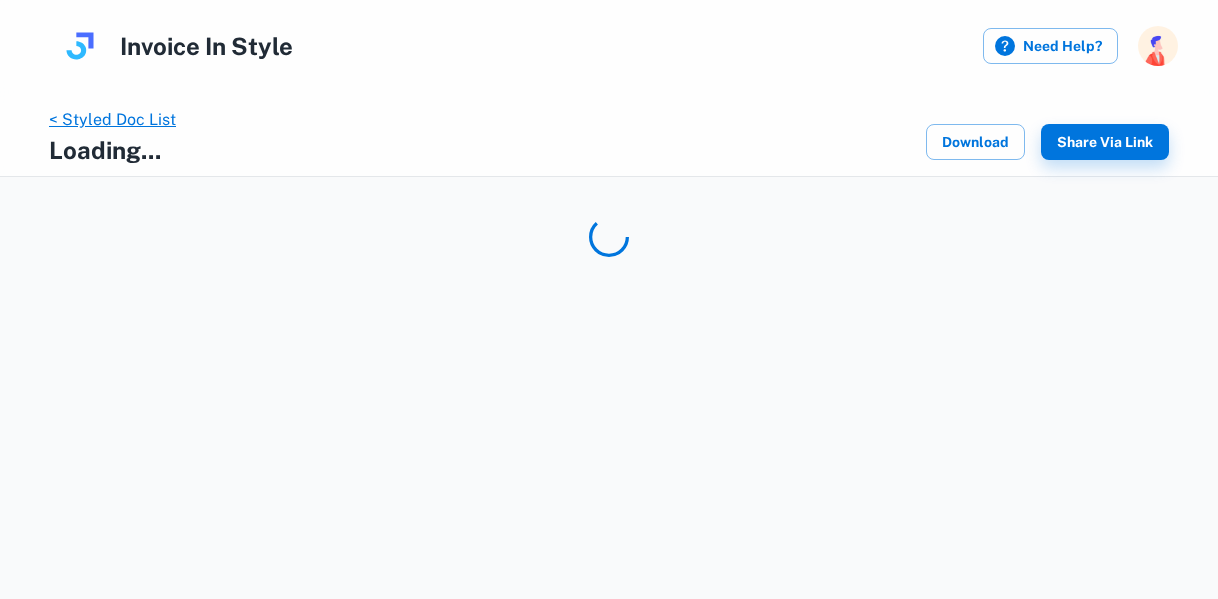 click on "< Styled Doc List" at bounding box center (112, 119) 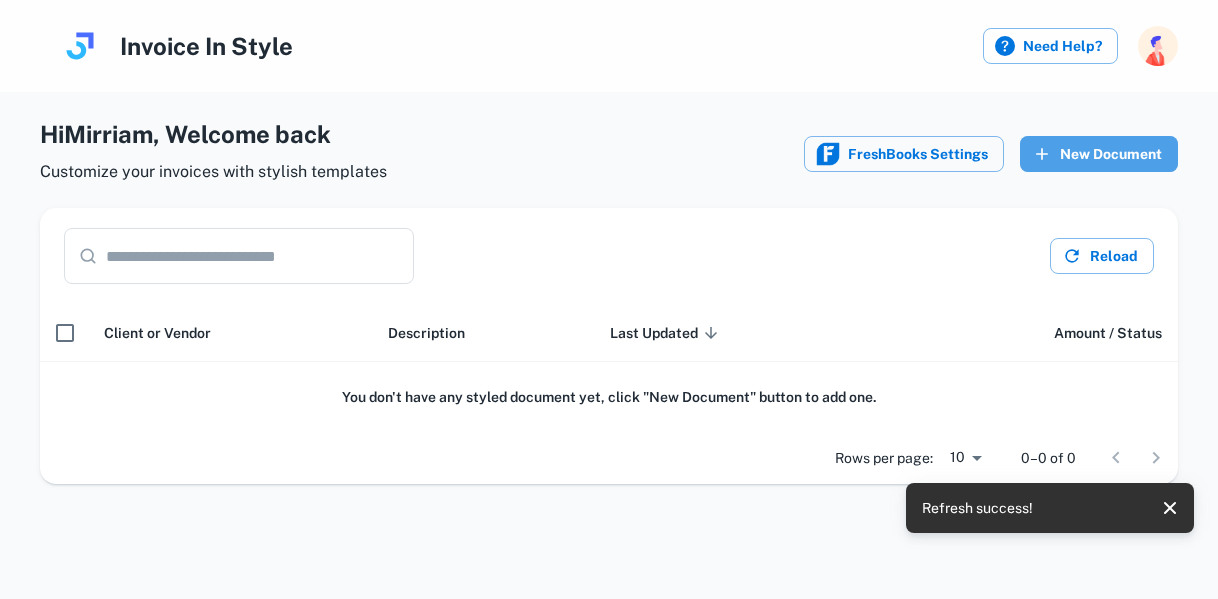 click on "New Document" at bounding box center [1099, 154] 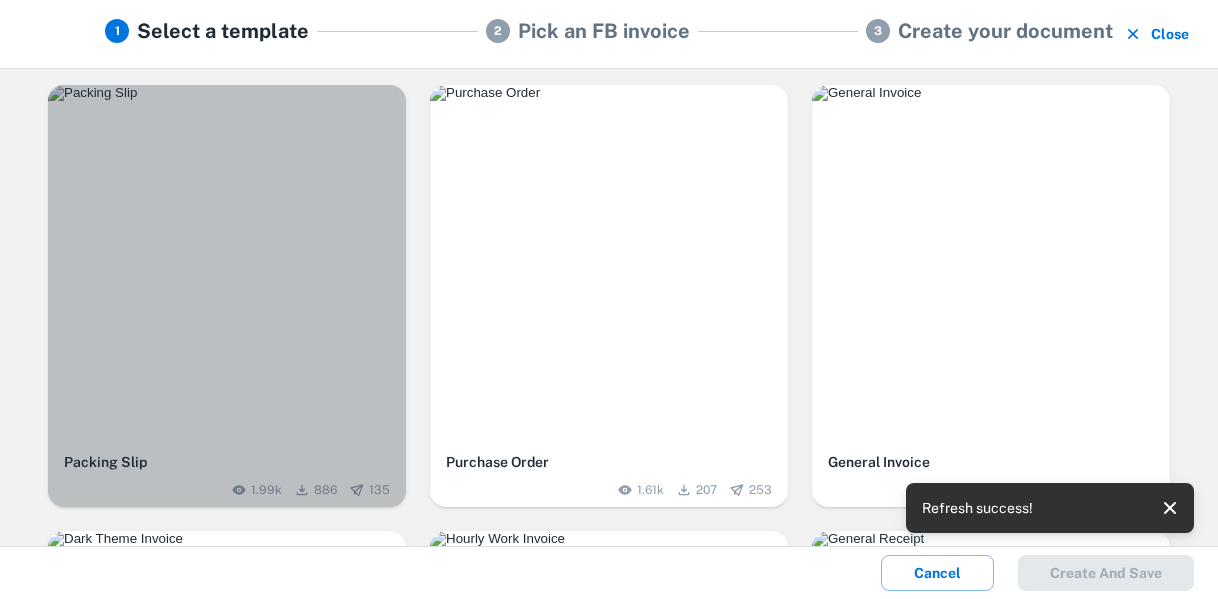 click at bounding box center (227, 93) 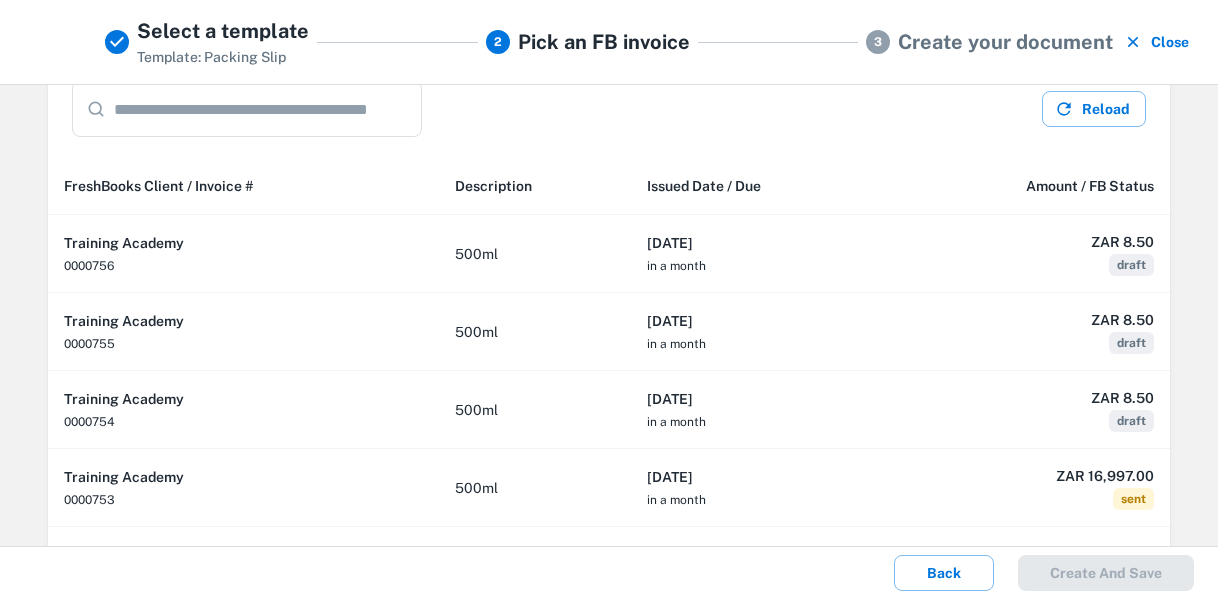 scroll, scrollTop: 93, scrollLeft: 0, axis: vertical 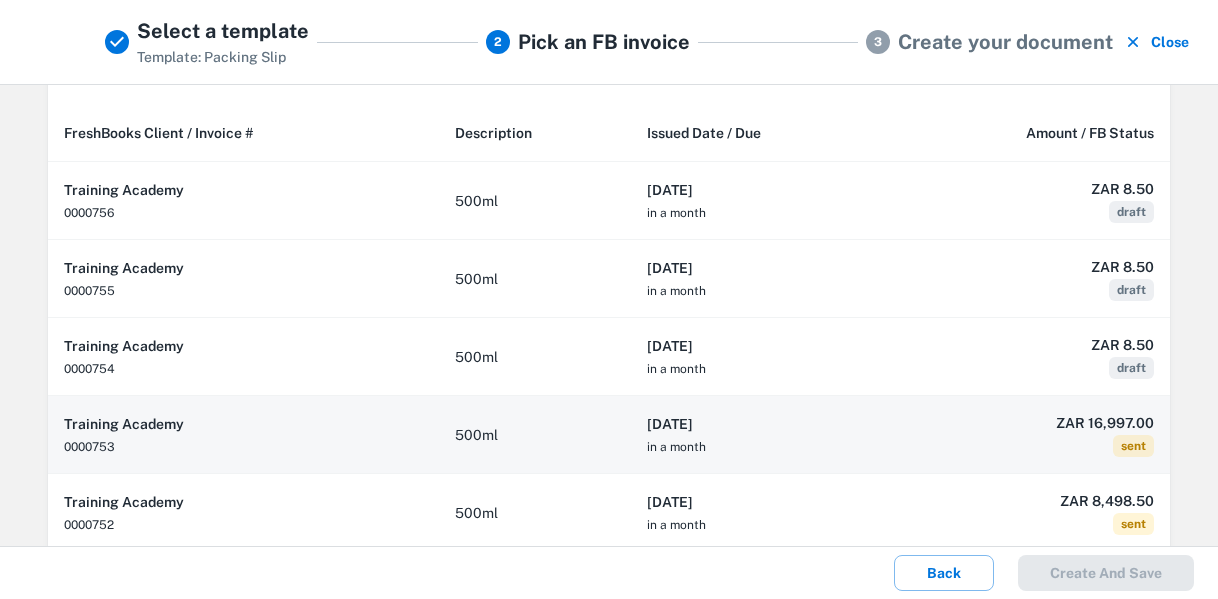 click on "2025-07-27" at bounding box center (759, 424) 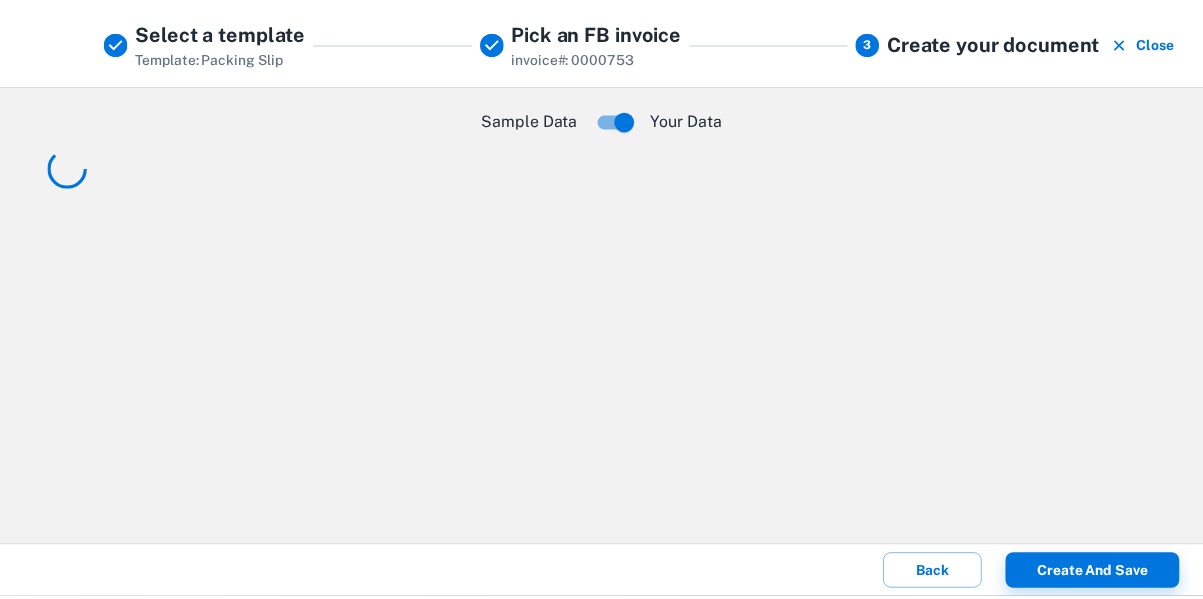scroll, scrollTop: 0, scrollLeft: 0, axis: both 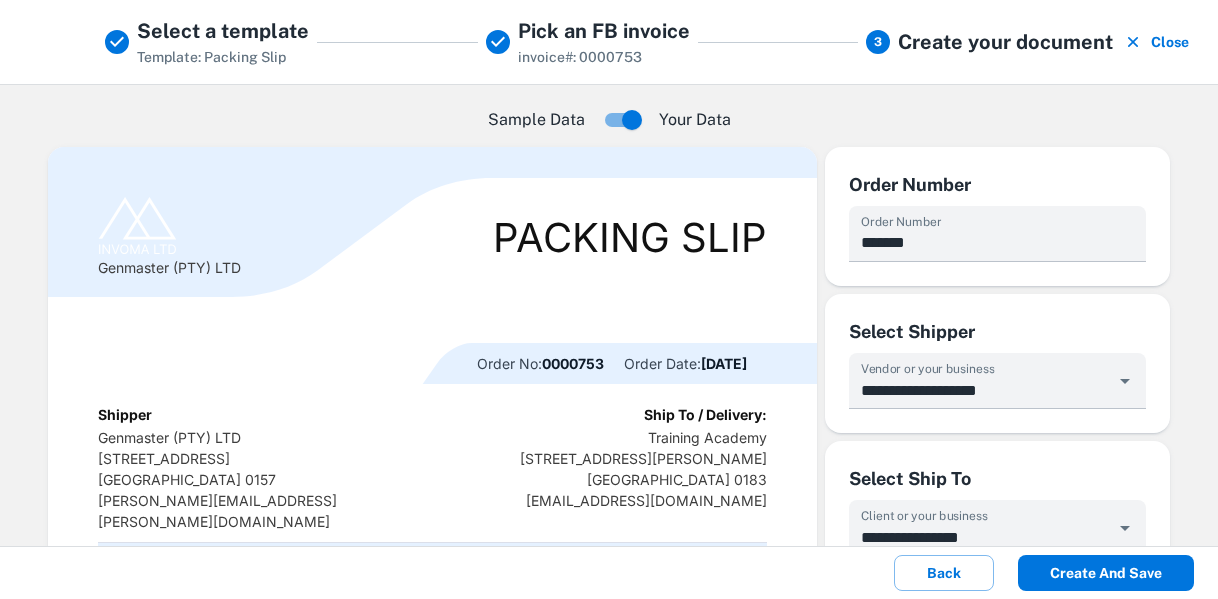 click on "Create and save" at bounding box center [1106, 573] 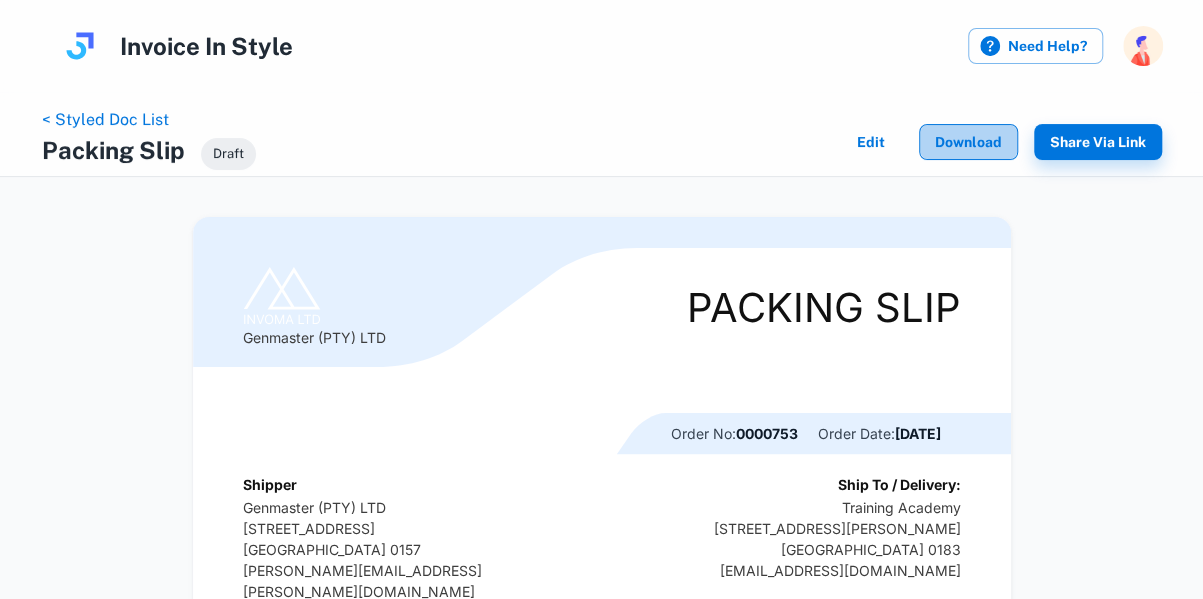 click on "Download" at bounding box center [968, 142] 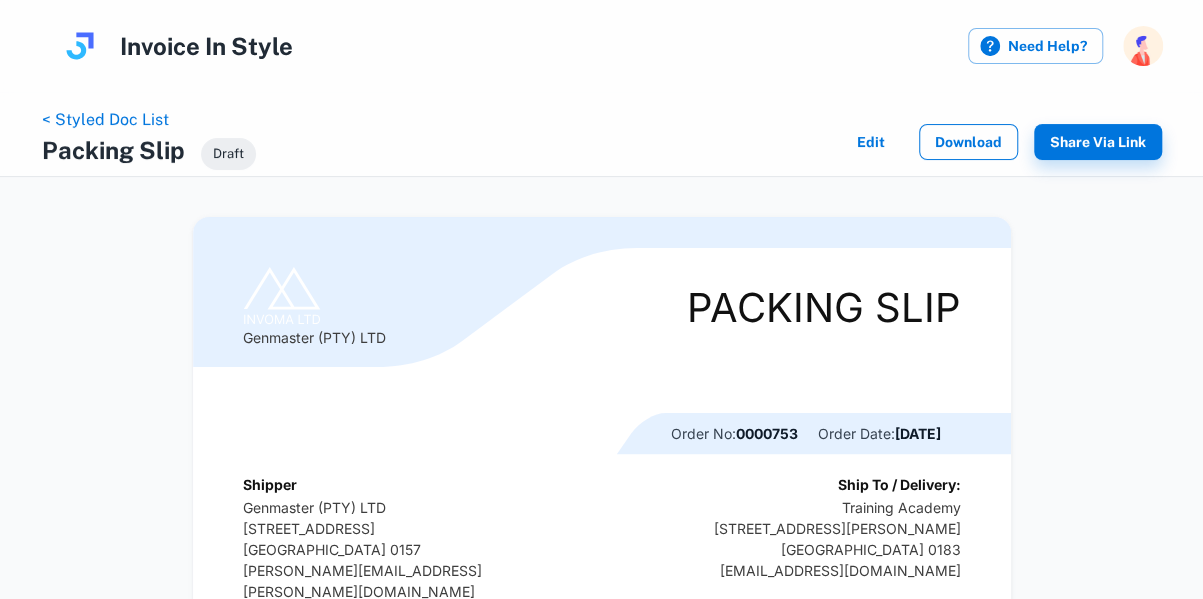 scroll, scrollTop: 0, scrollLeft: 0, axis: both 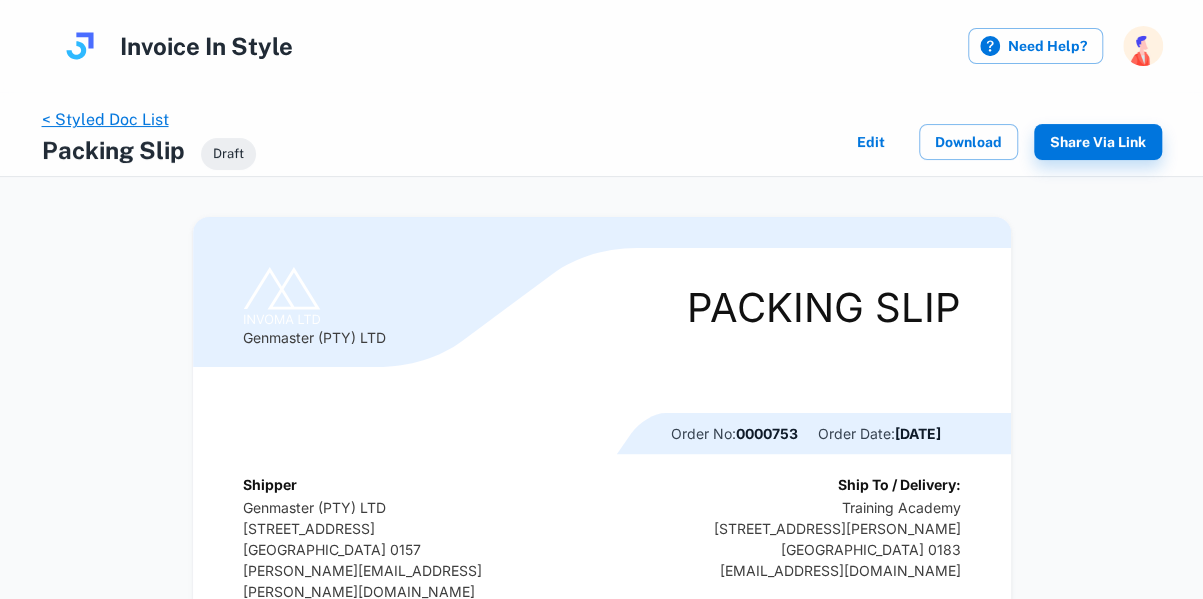 click on "< Styled Doc List" at bounding box center [105, 119] 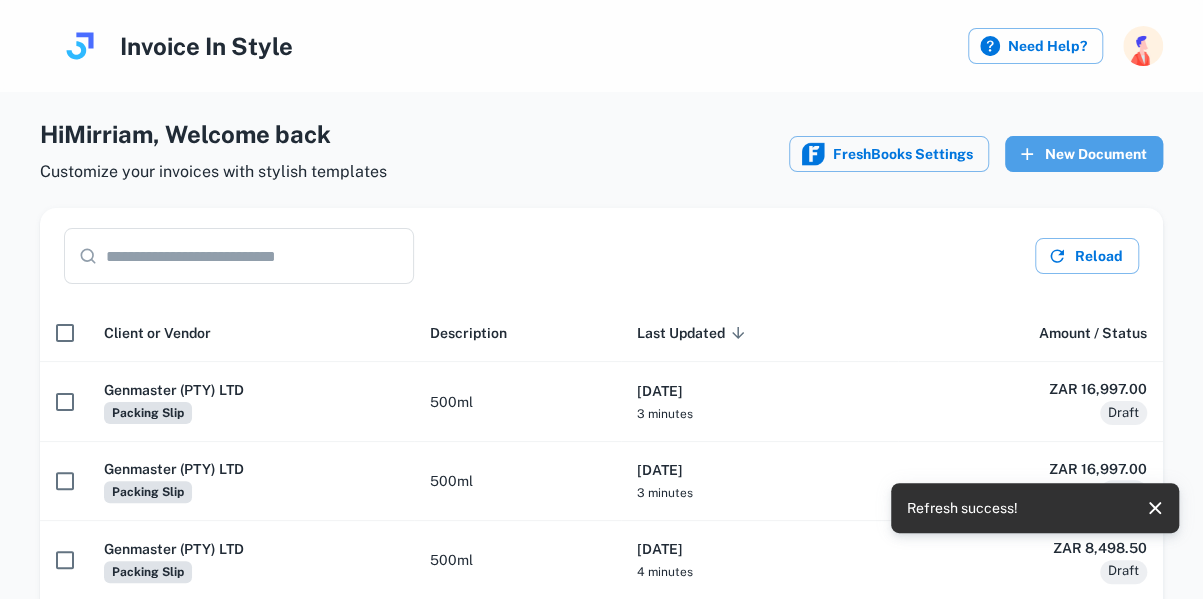 click on "New Document" at bounding box center (1084, 154) 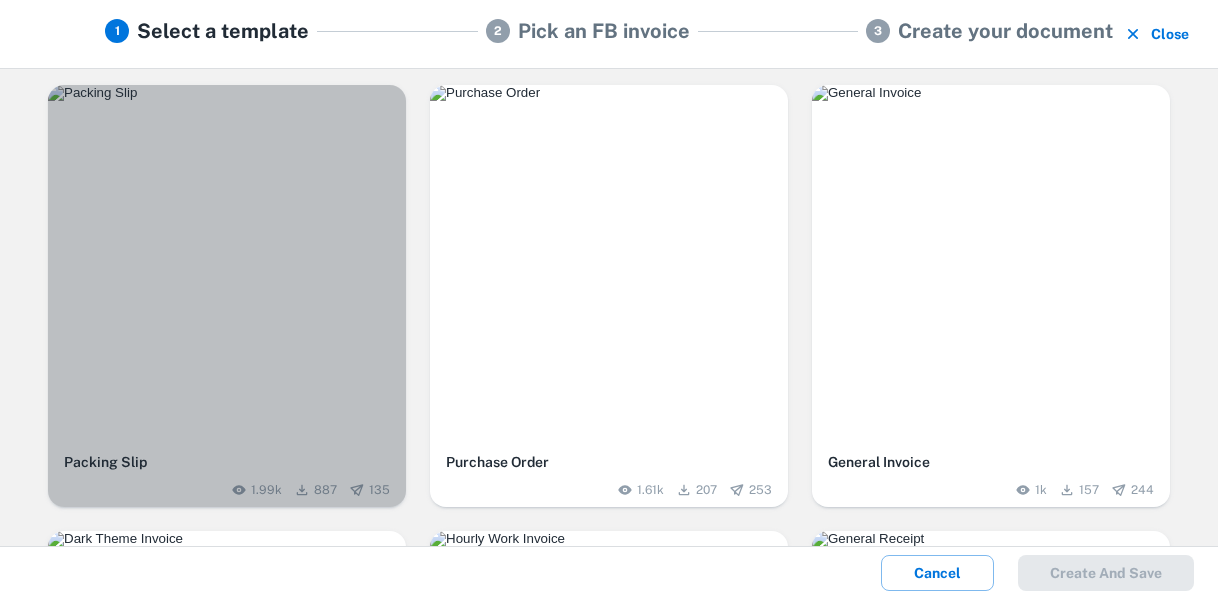 click at bounding box center [227, 264] 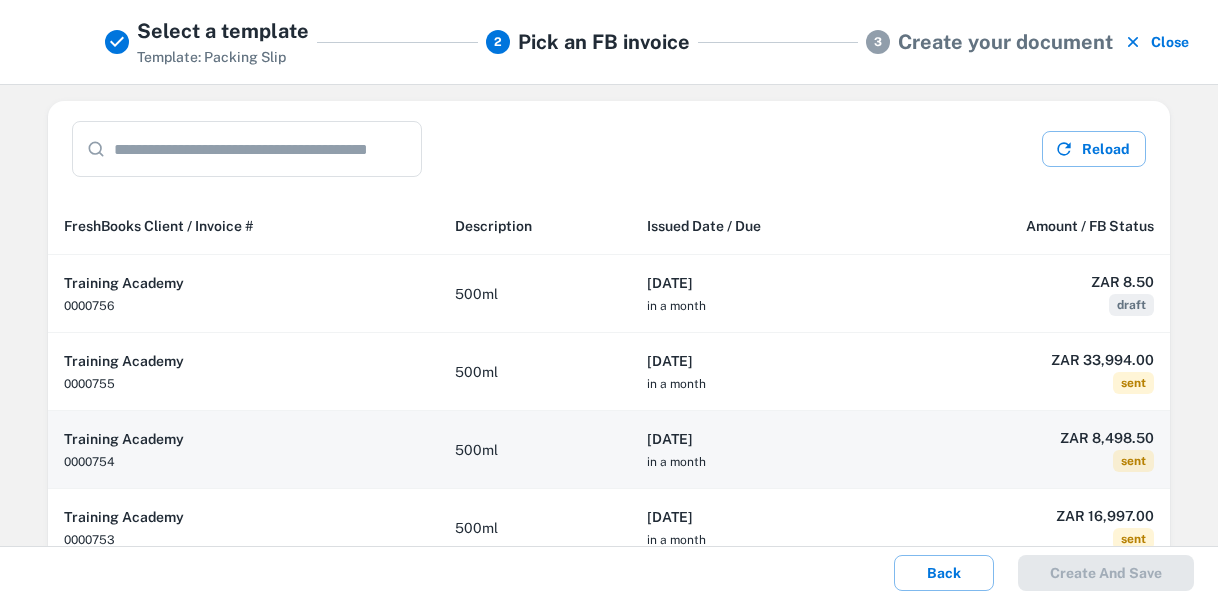 click on "2025-07-28" at bounding box center (759, 439) 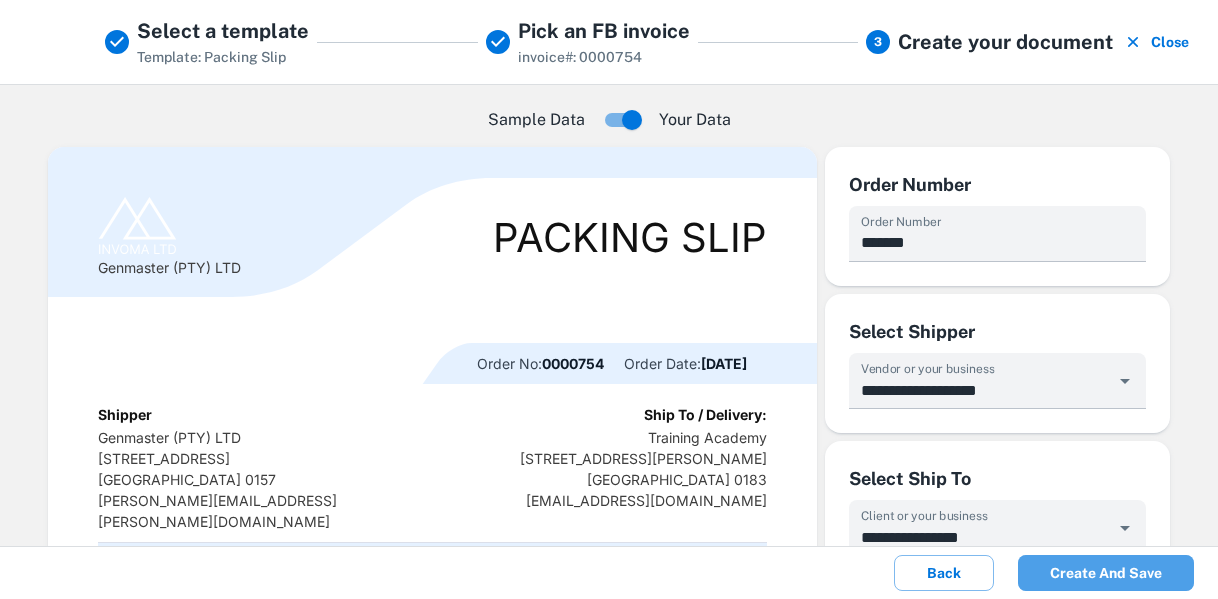 click on "Create and save" at bounding box center [1106, 573] 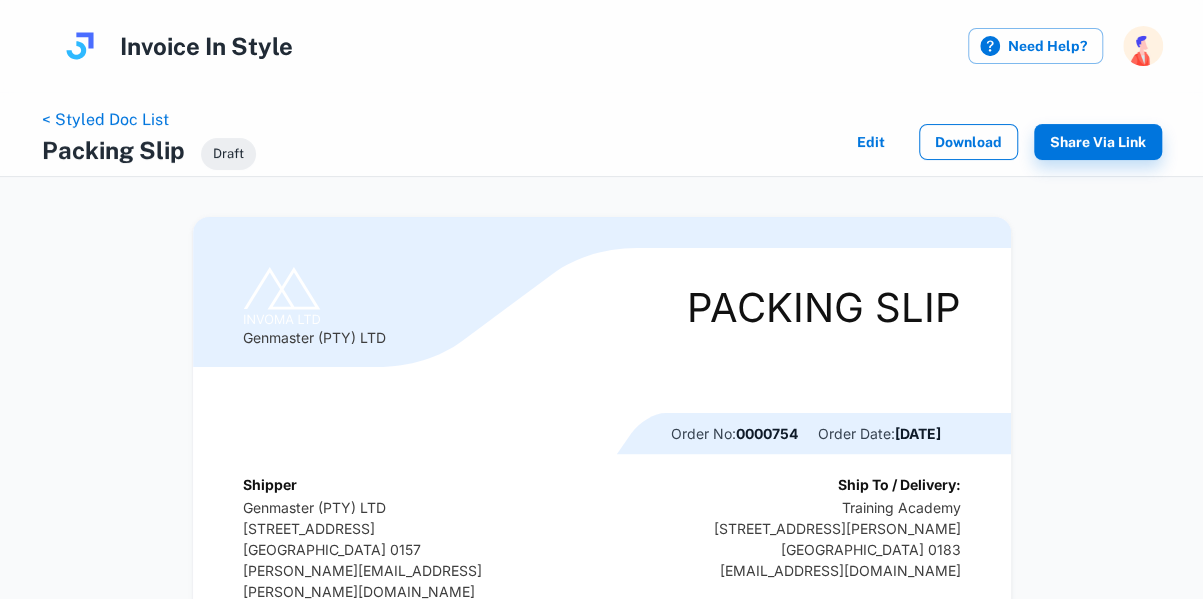 click on "Download" at bounding box center (968, 142) 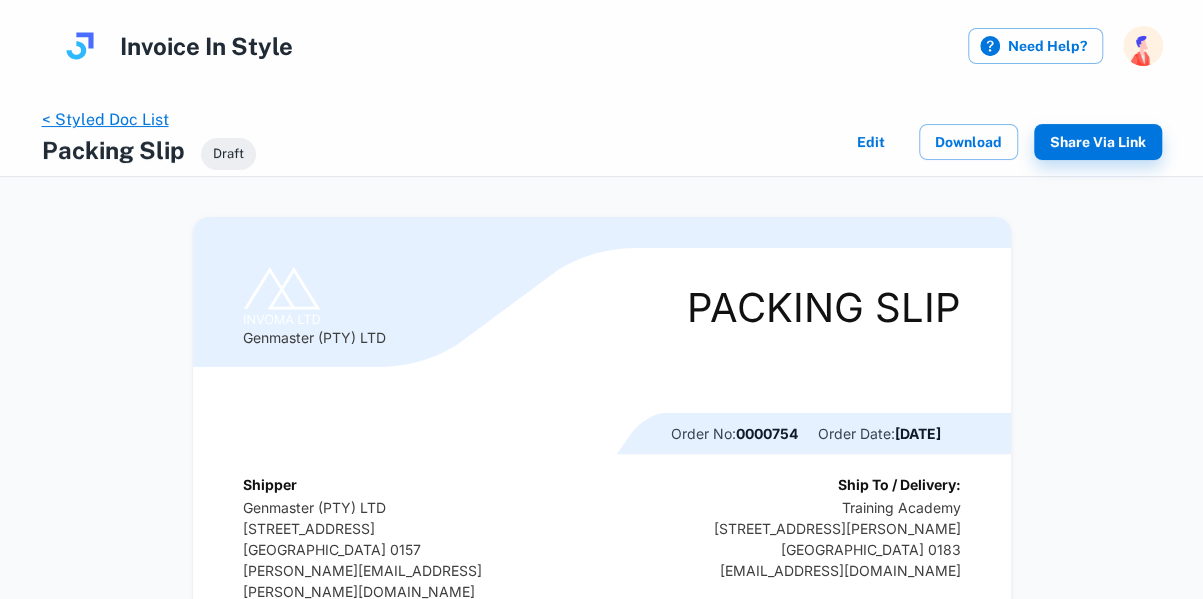 click on "< Styled Doc List" at bounding box center [105, 119] 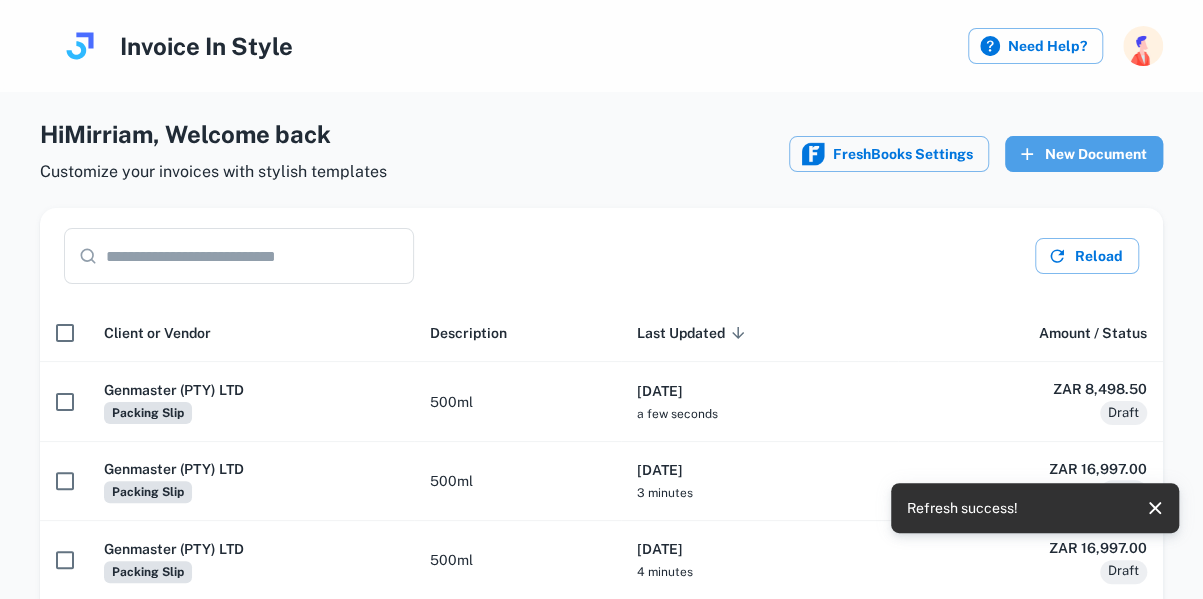 click on "New Document" at bounding box center (1084, 154) 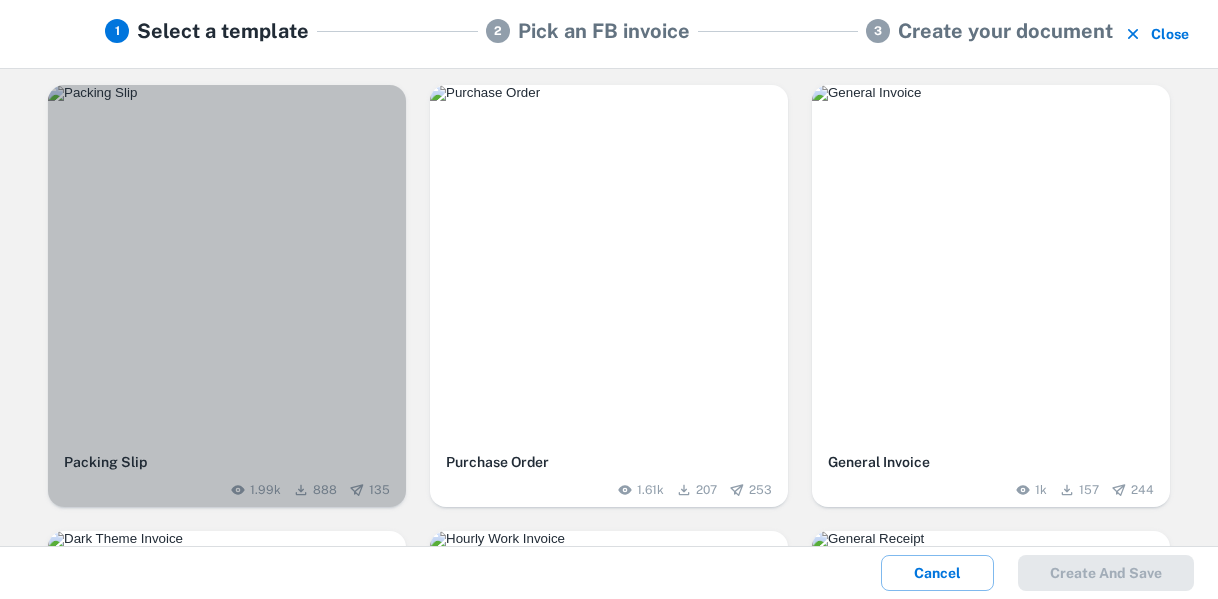 click at bounding box center [227, 93] 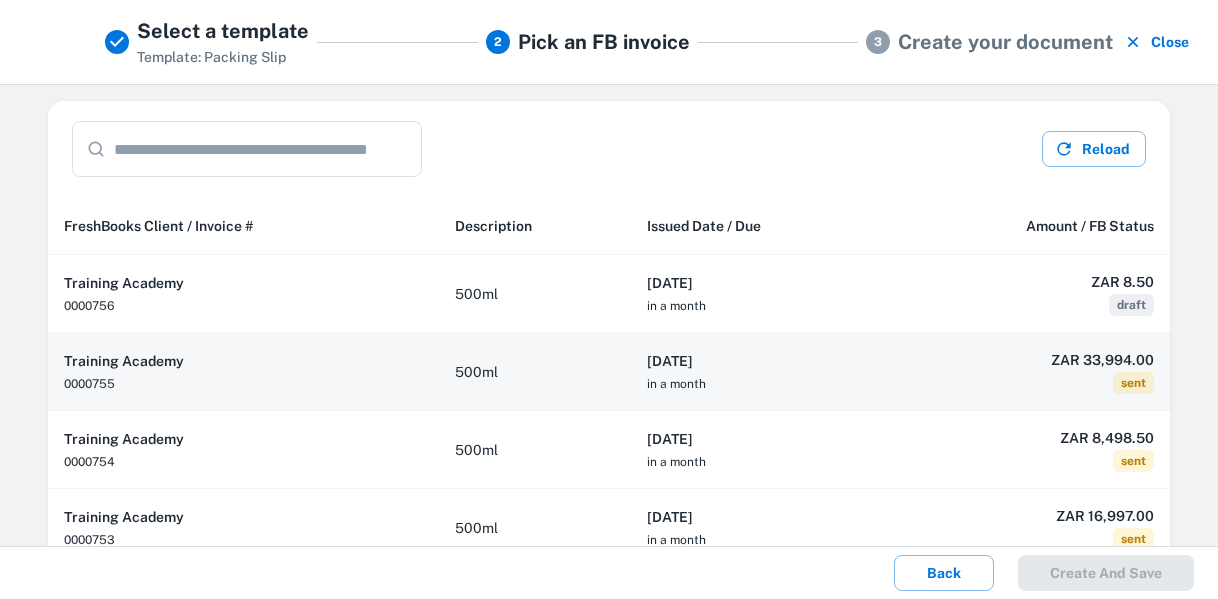 click on "ZAR 33,994.00 sent" at bounding box center [1029, 372] 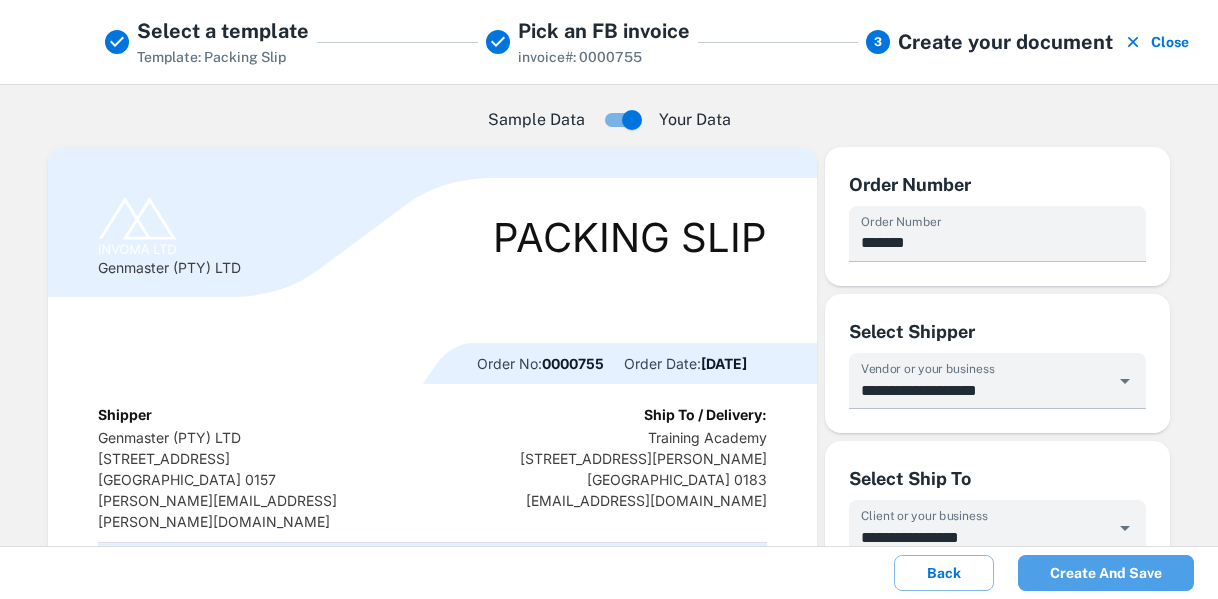 click on "Create and save" at bounding box center [1106, 573] 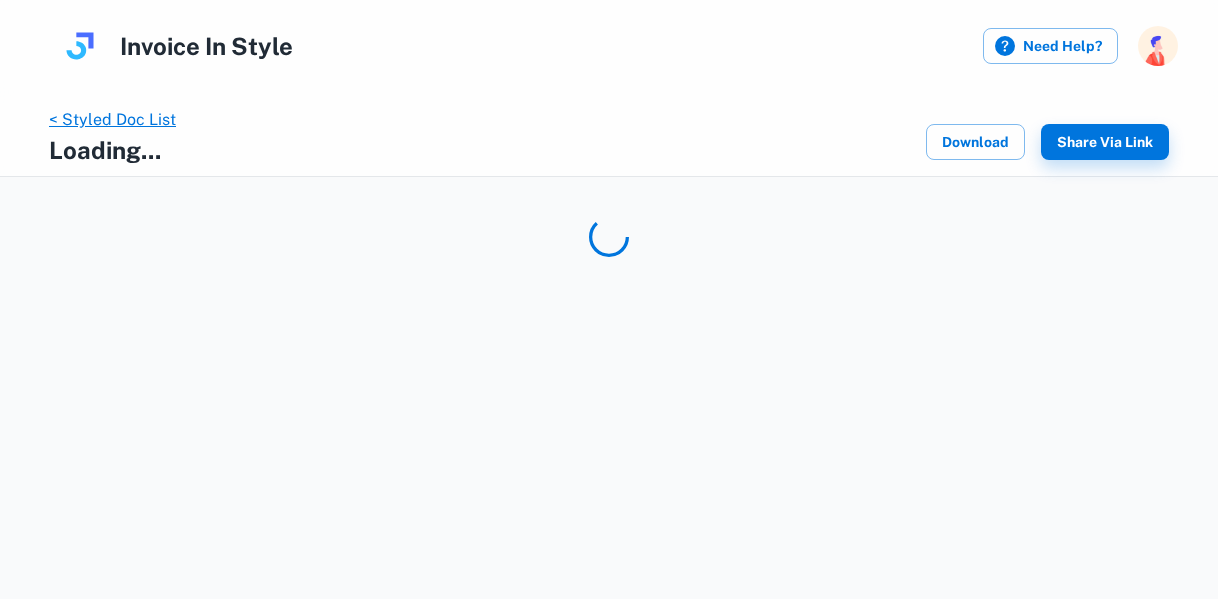click on "< Styled Doc List" at bounding box center [112, 119] 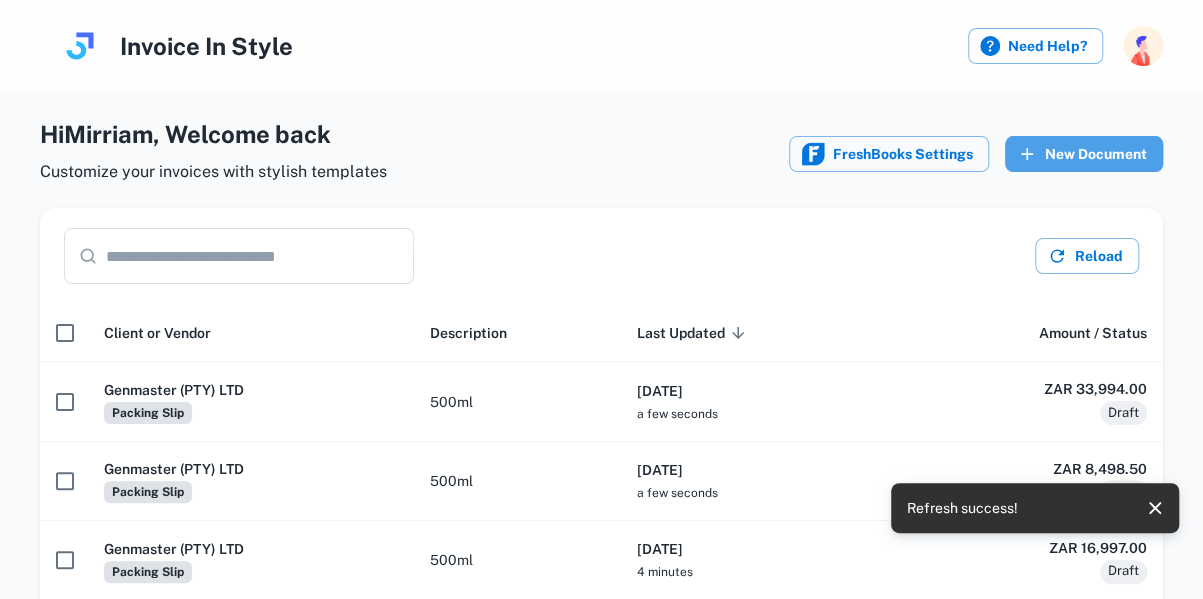 click on "New Document" at bounding box center [1084, 154] 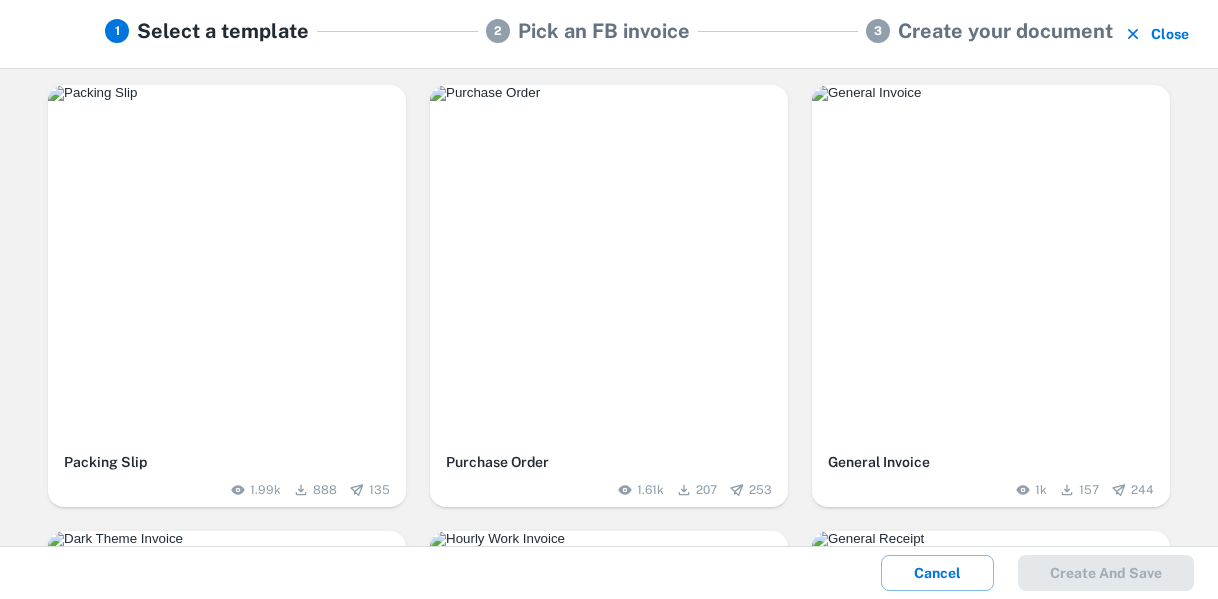 click at bounding box center [227, 93] 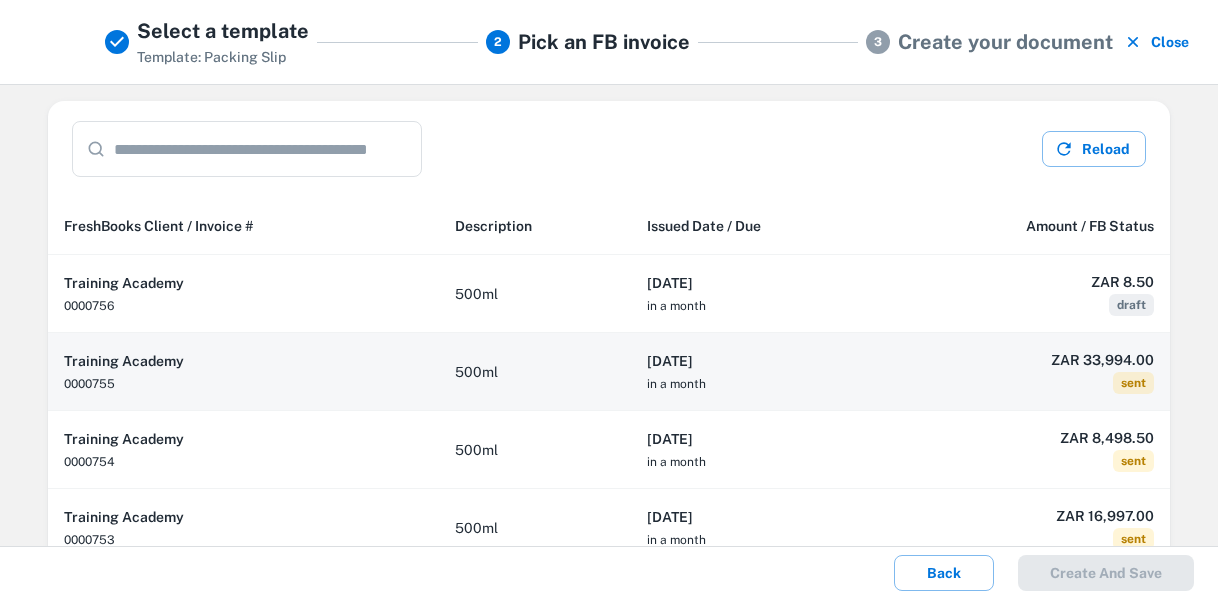 click on "2025-07-28 in a month" at bounding box center [759, 372] 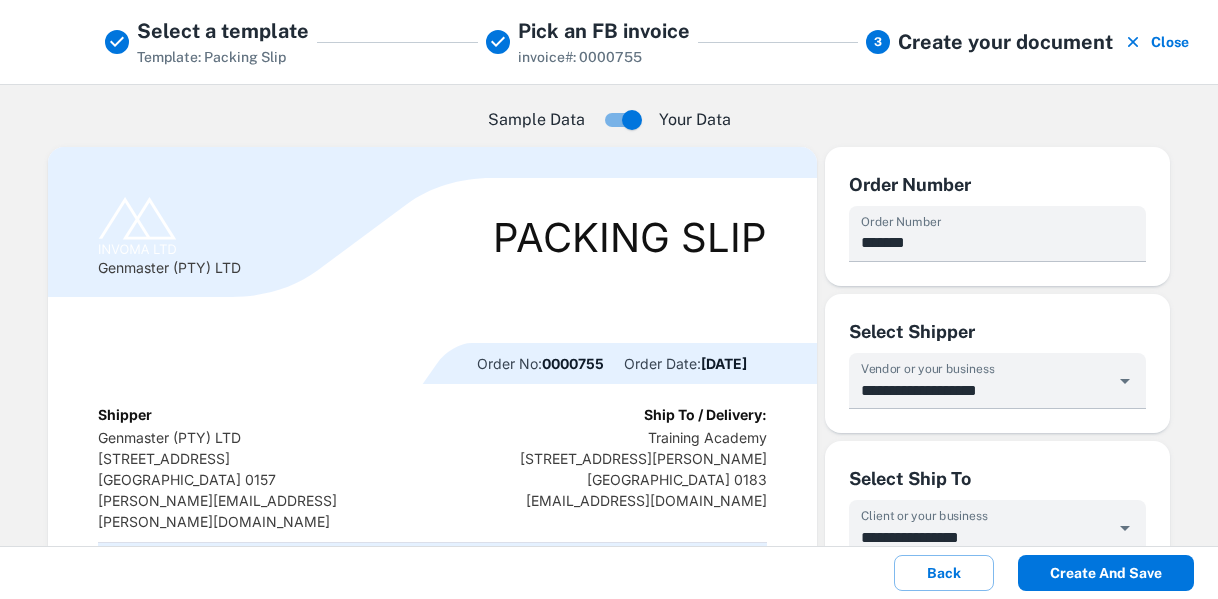 click on "Create and save" at bounding box center (1106, 573) 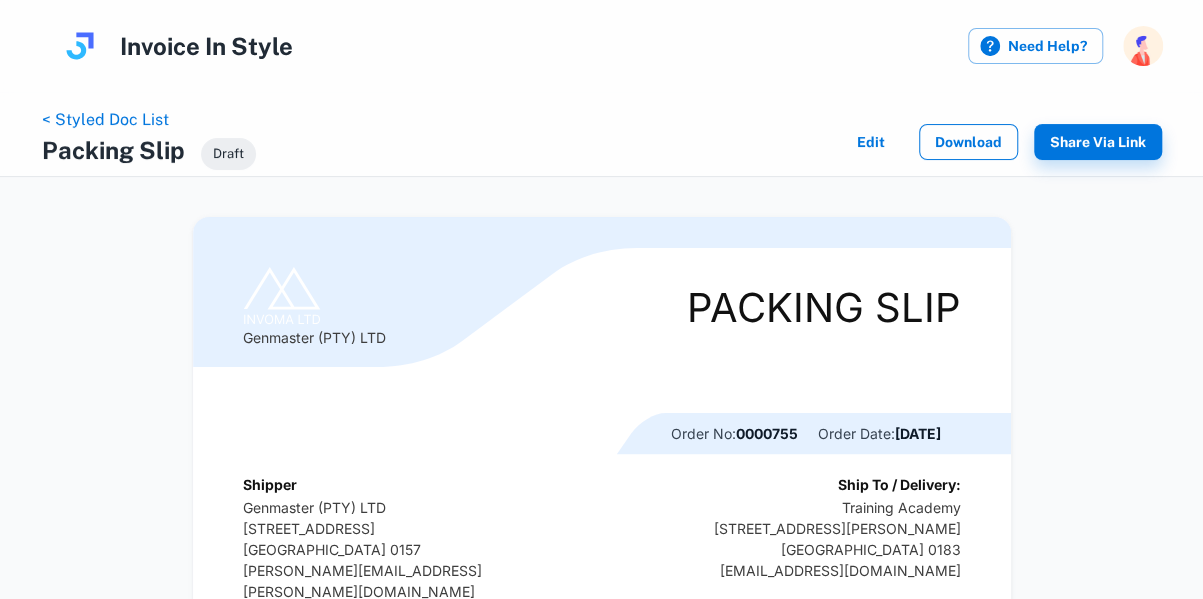 click on "Download" at bounding box center [968, 142] 